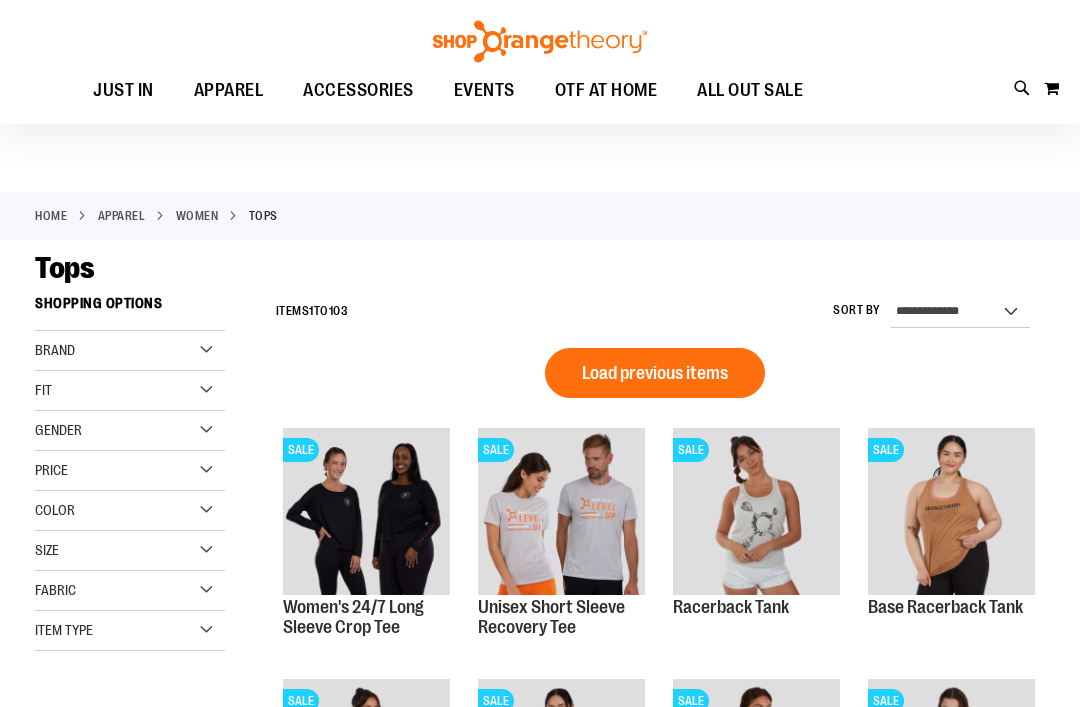 scroll, scrollTop: 0, scrollLeft: 0, axis: both 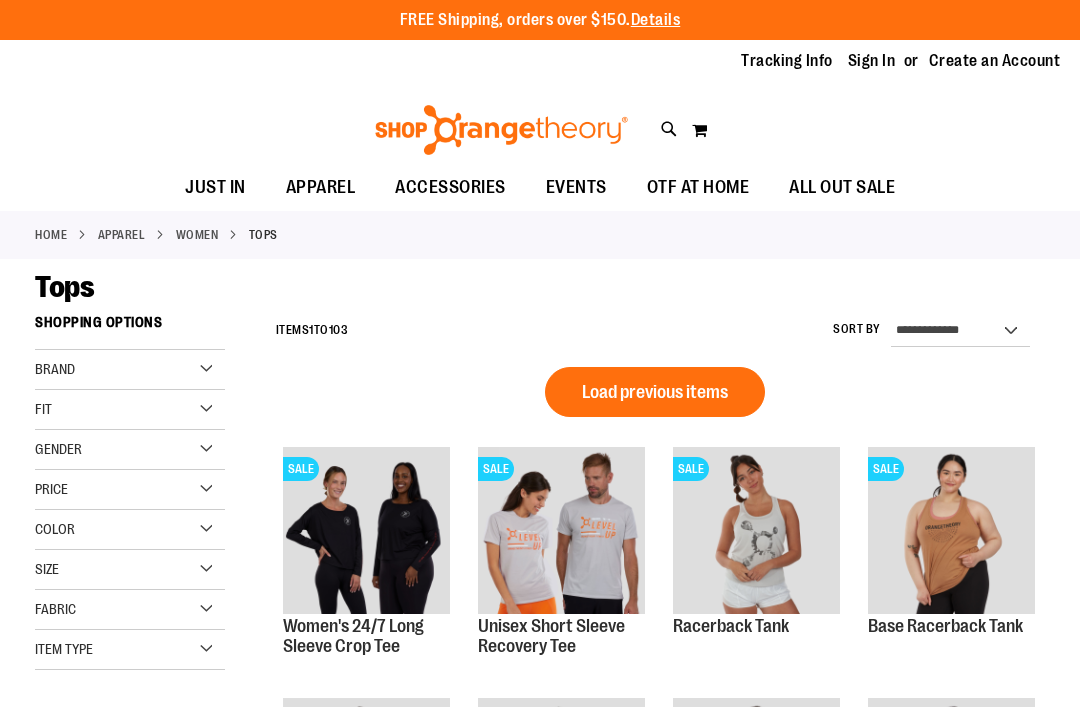 click on "Sign In" at bounding box center (872, 61) 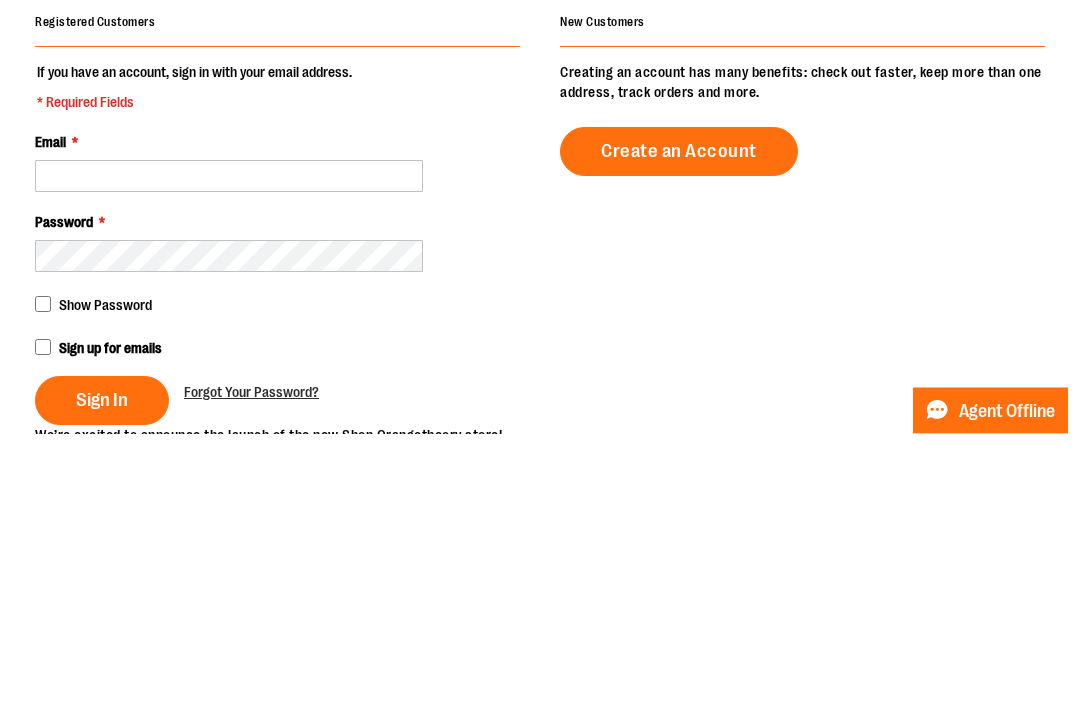 scroll, scrollTop: 274, scrollLeft: 0, axis: vertical 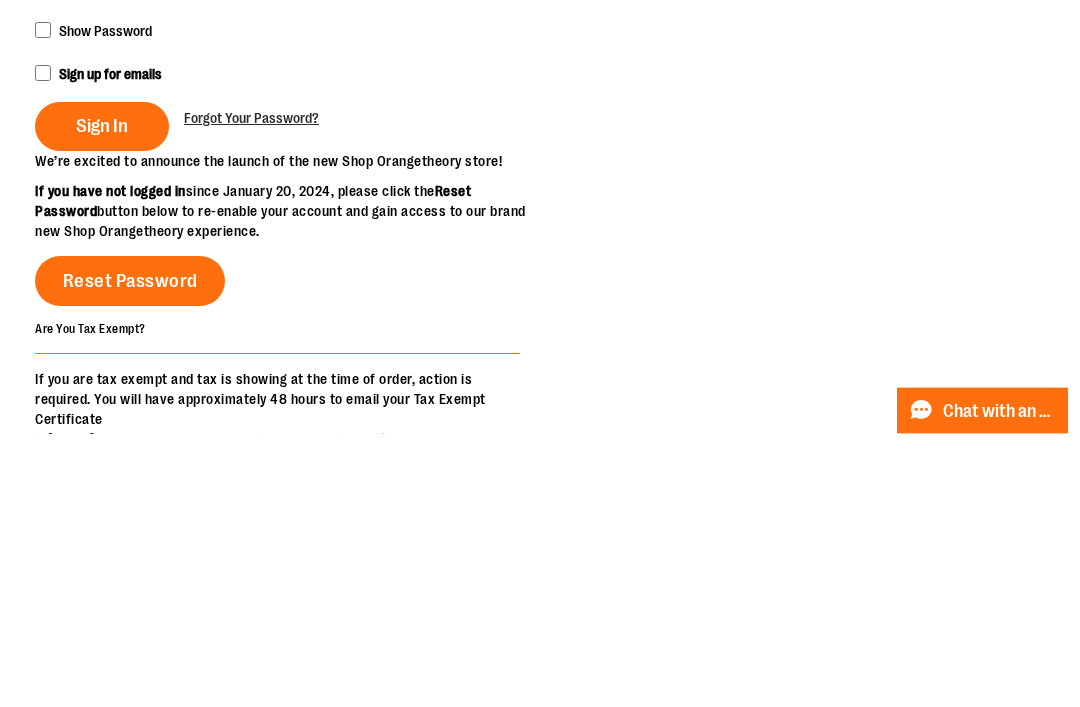 type on "**********" 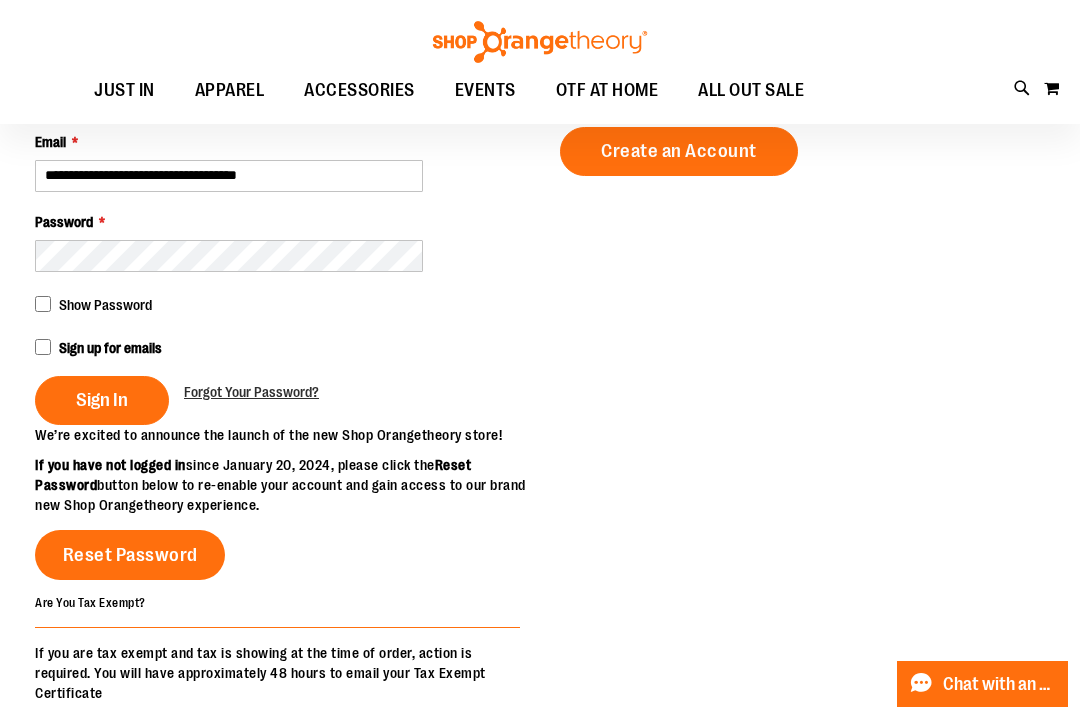 click on "Sign In" at bounding box center [102, 400] 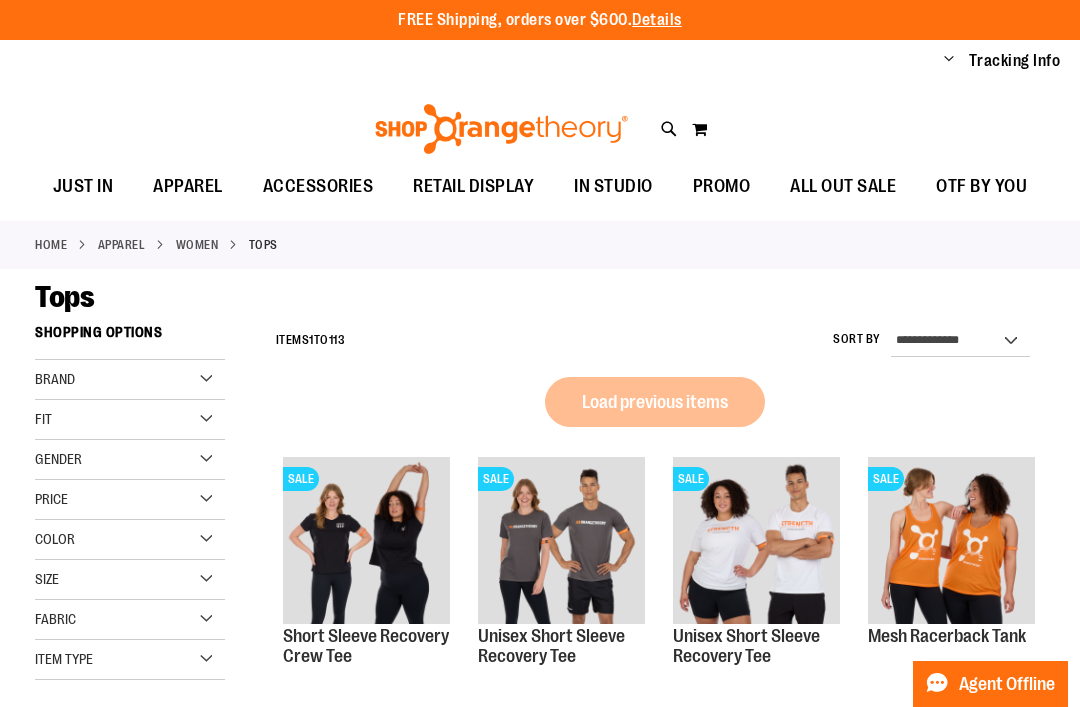 scroll, scrollTop: 0, scrollLeft: 0, axis: both 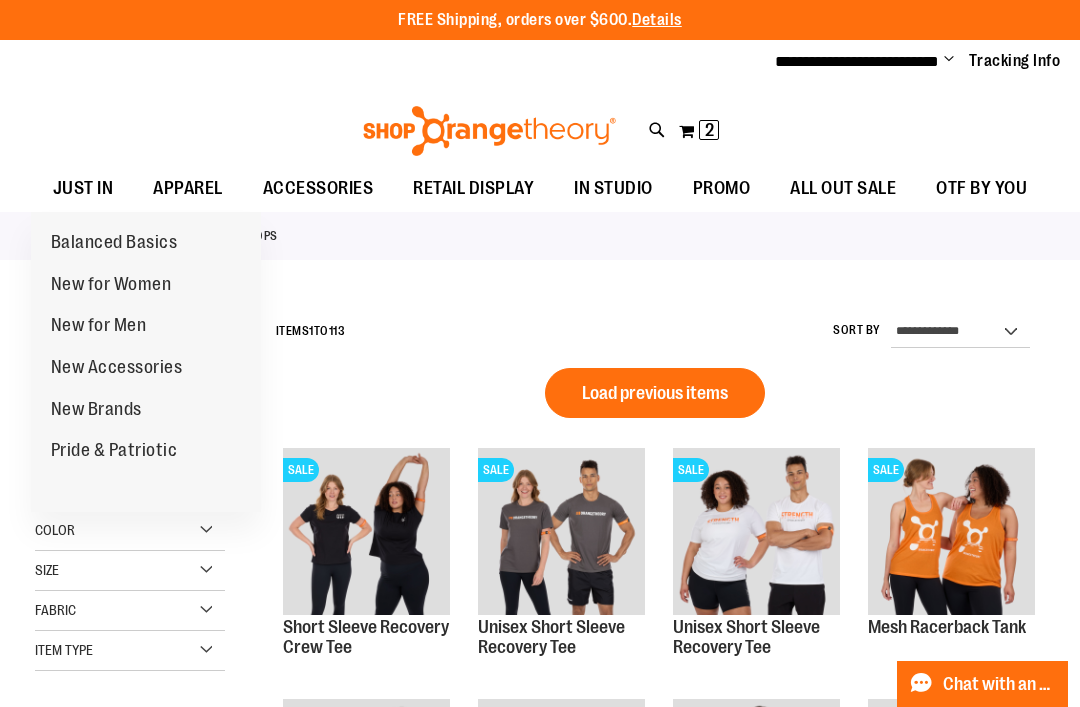 click on "New for Women" at bounding box center [111, 286] 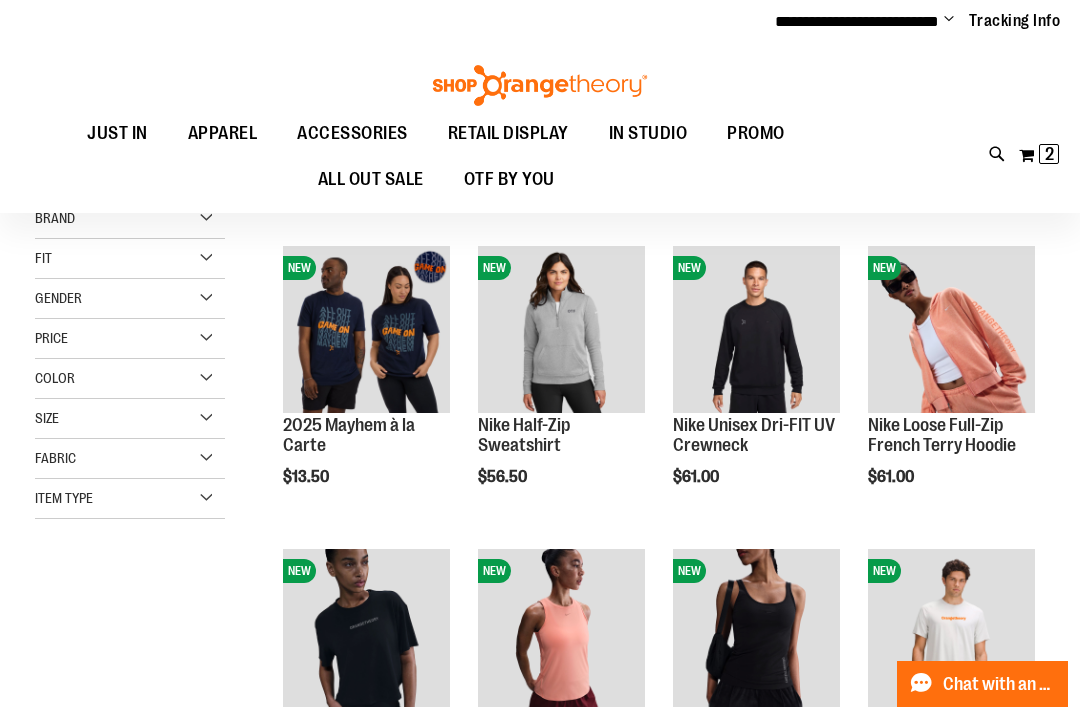scroll, scrollTop: 163, scrollLeft: 0, axis: vertical 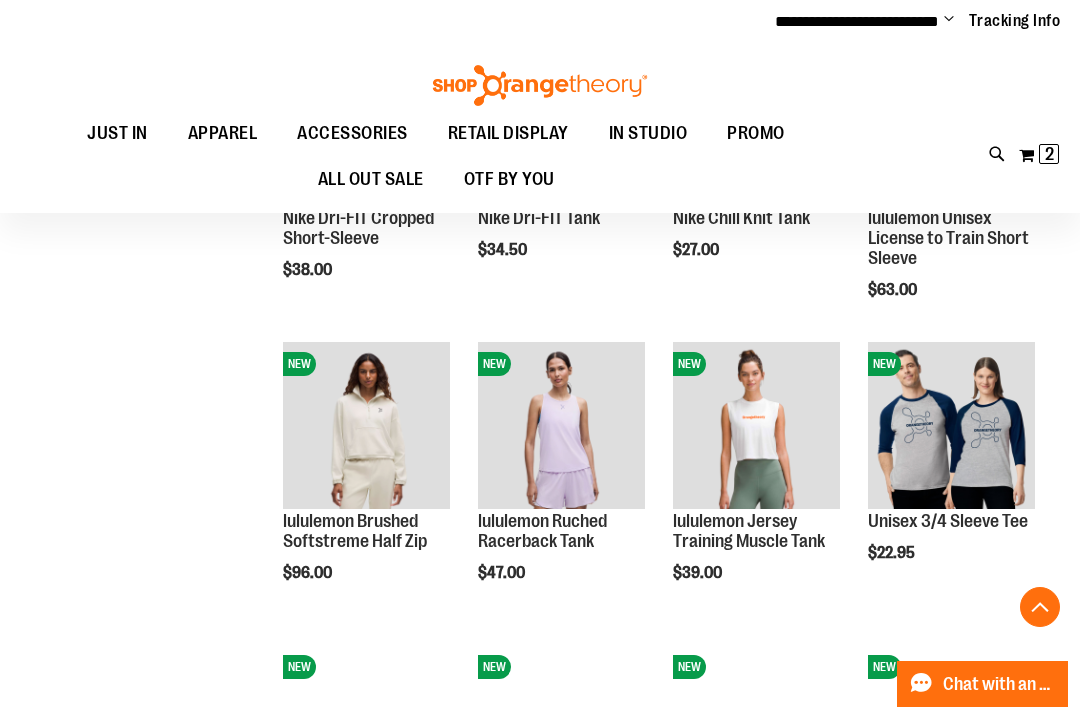 click on "Quickview" at bounding box center (720, 768) 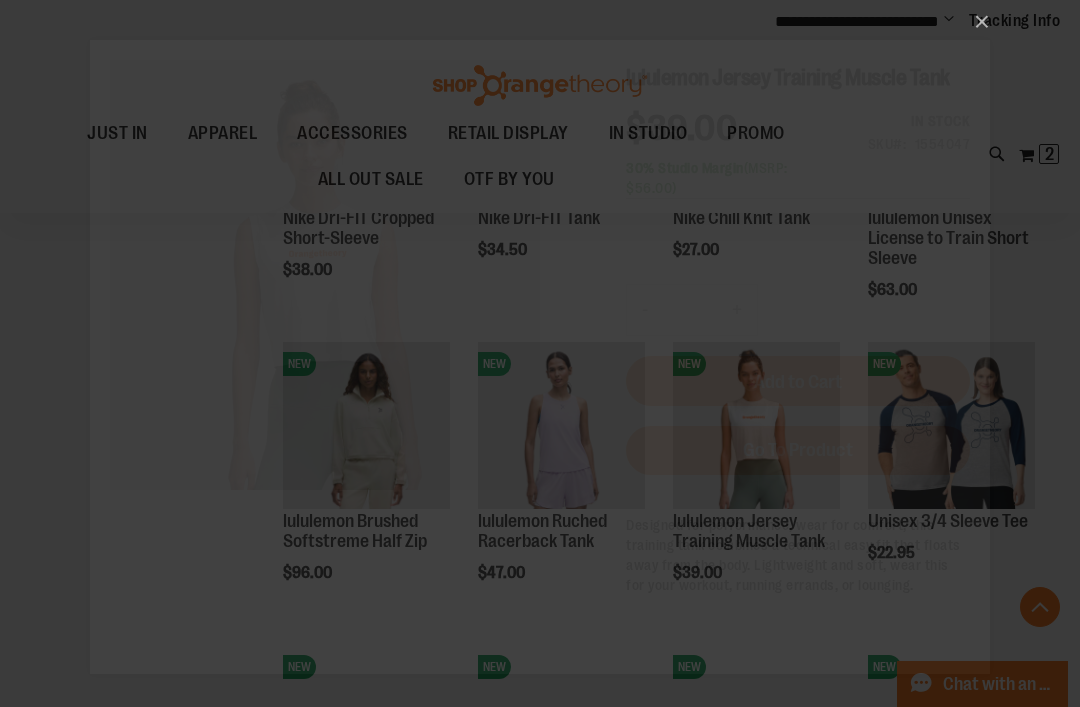 scroll, scrollTop: 0, scrollLeft: 0, axis: both 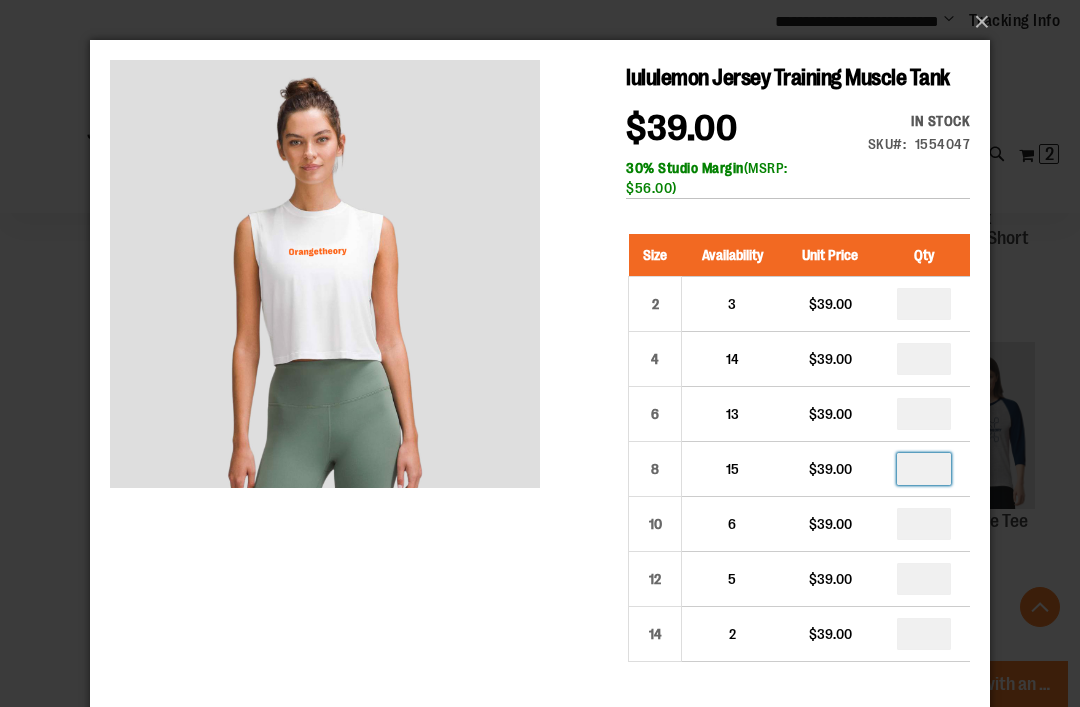 click on "*" at bounding box center (924, 469) 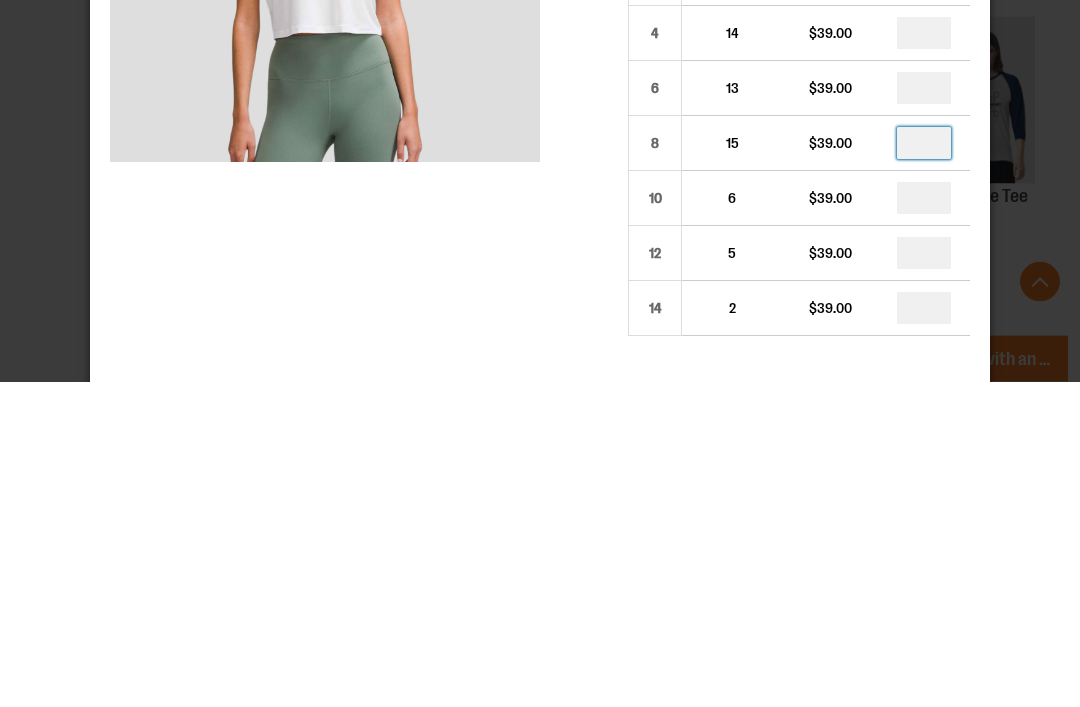 type on "*" 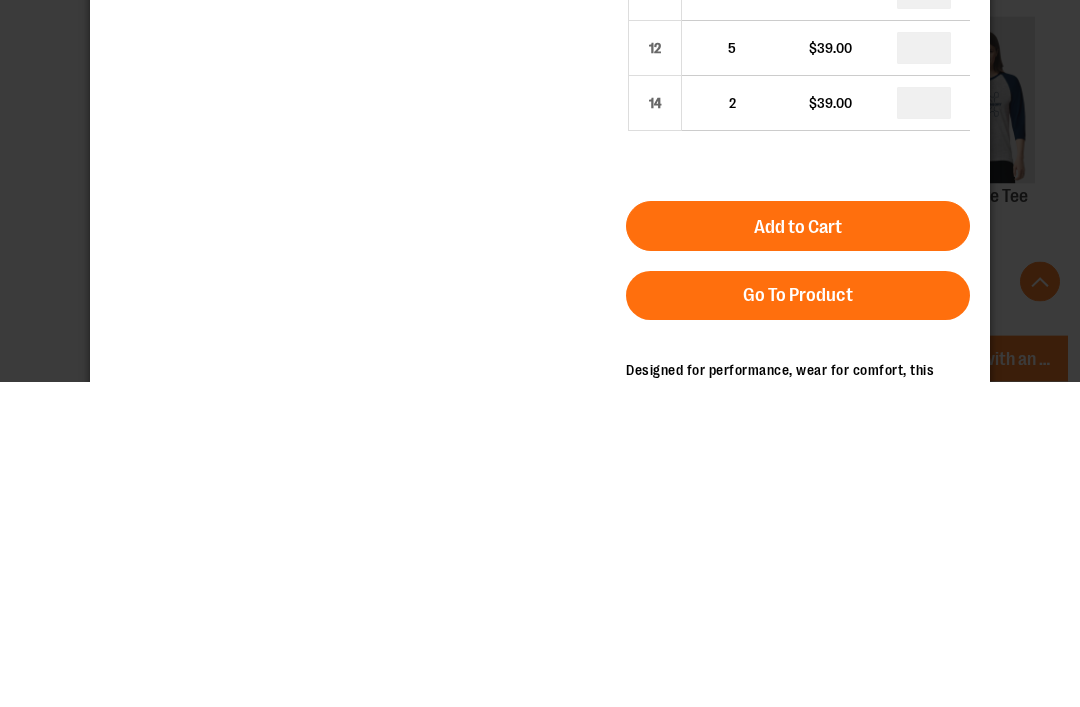 scroll, scrollTop: 203, scrollLeft: 0, axis: vertical 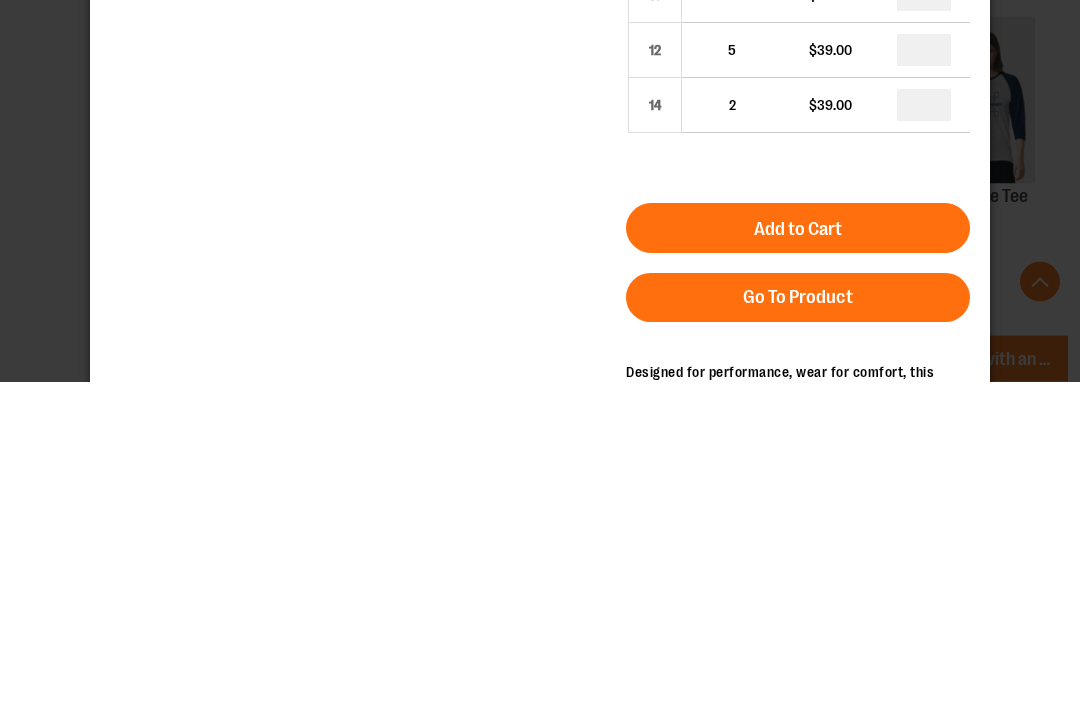 click on "Add to Cart" at bounding box center [798, 229] 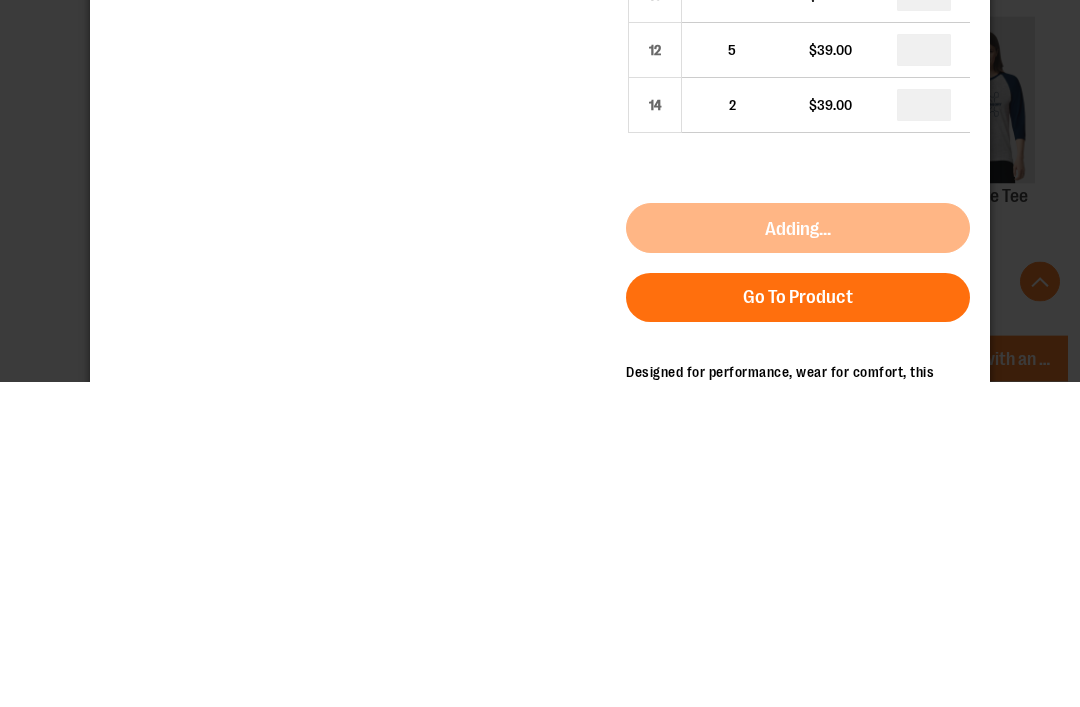 scroll, scrollTop: 986, scrollLeft: 0, axis: vertical 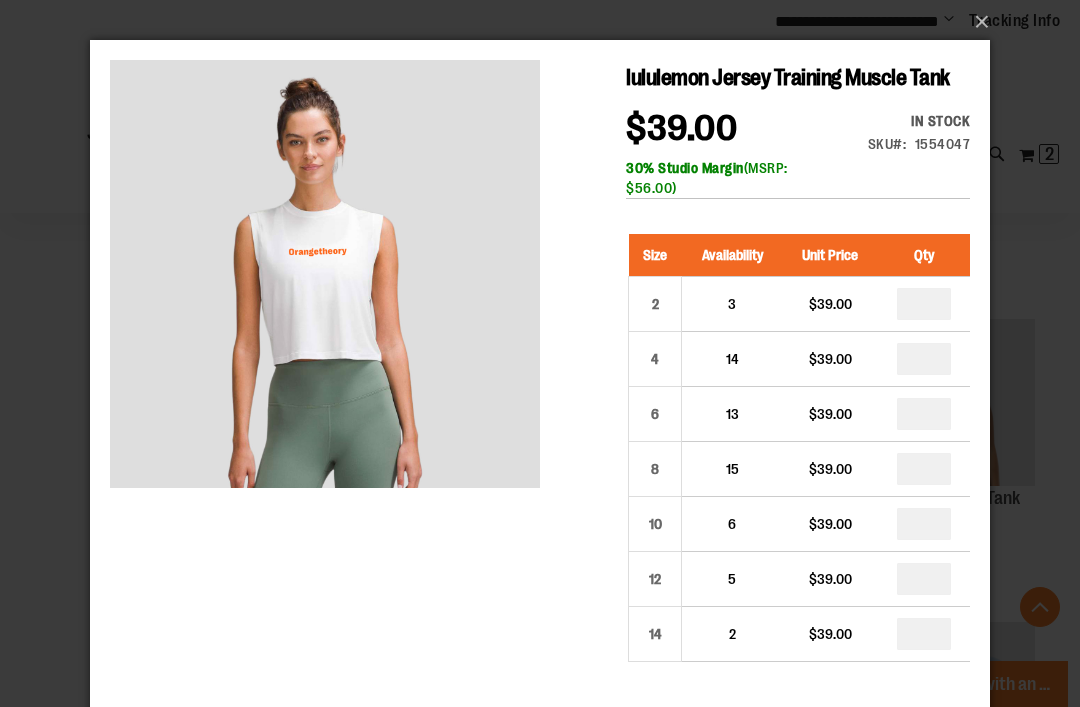 click on "×" at bounding box center (546, 22) 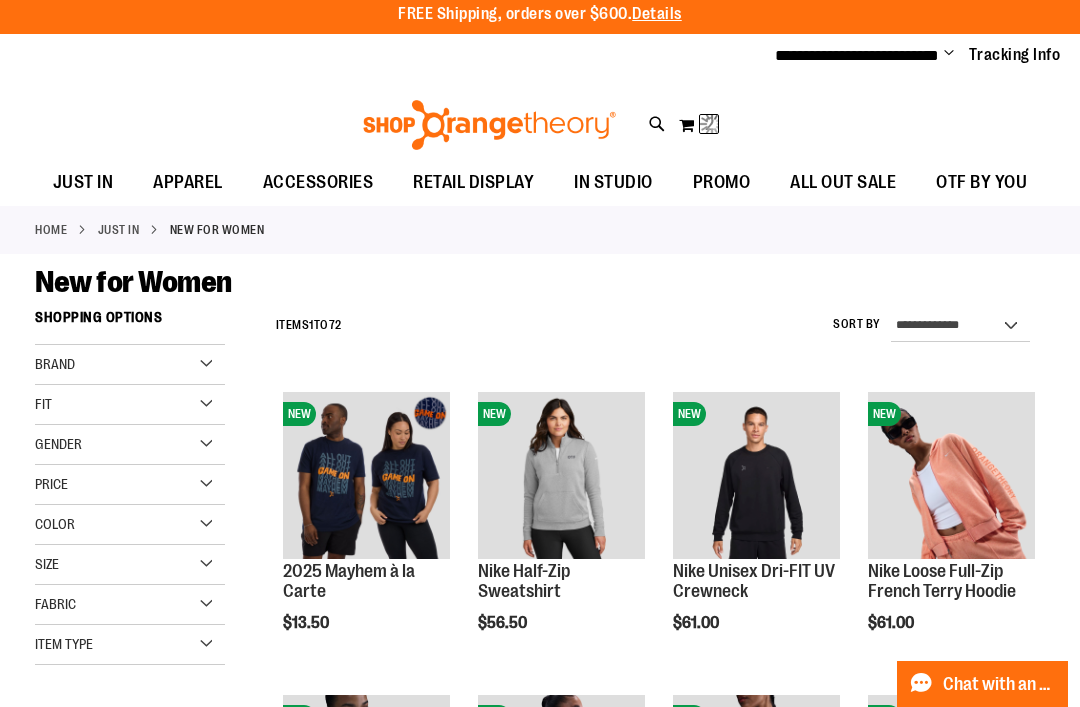 scroll, scrollTop: 0, scrollLeft: 0, axis: both 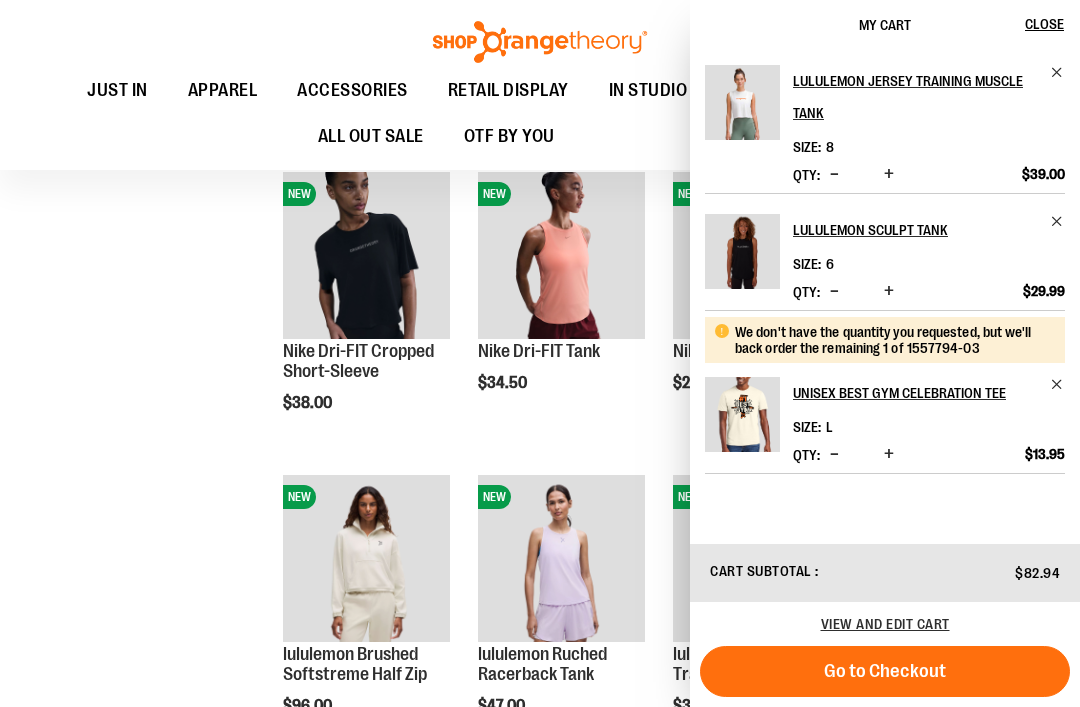 click on "Unisex Best Gym Celebration Tee" at bounding box center (915, 393) 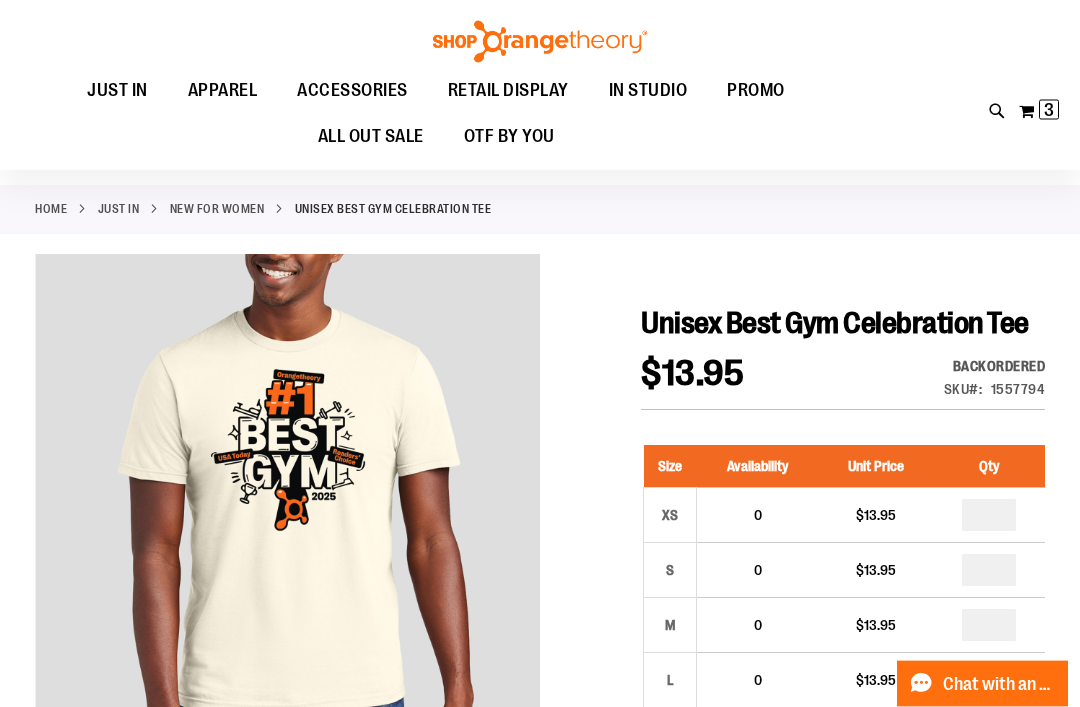 scroll, scrollTop: 0, scrollLeft: 0, axis: both 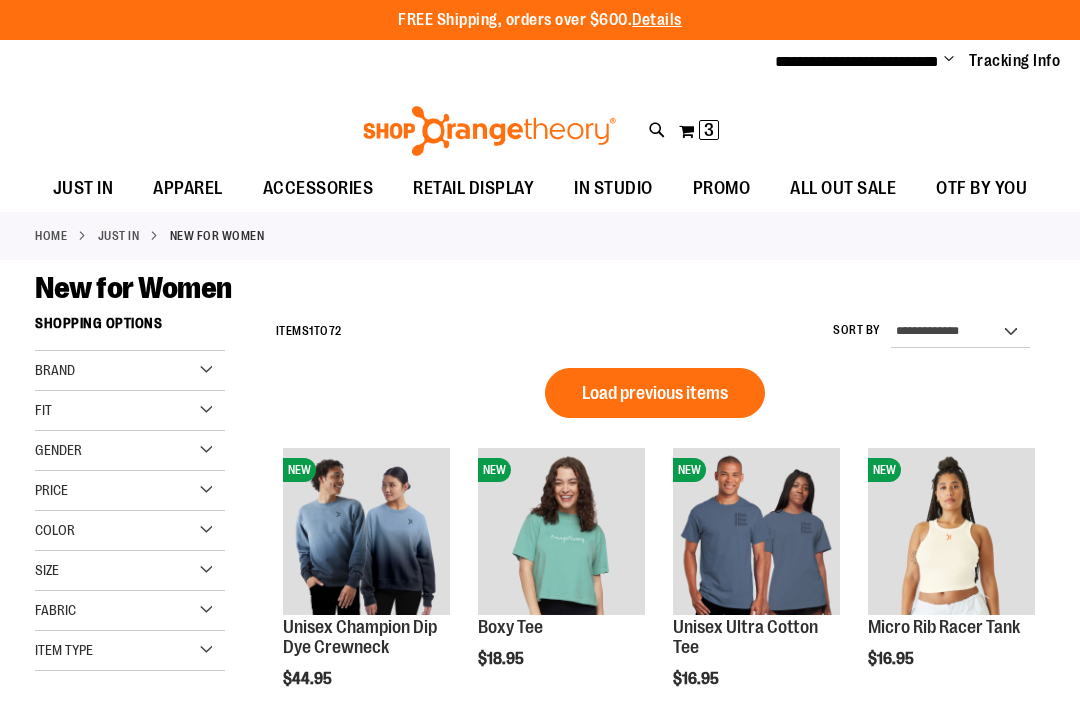 click on "Load previous items" at bounding box center [655, 393] 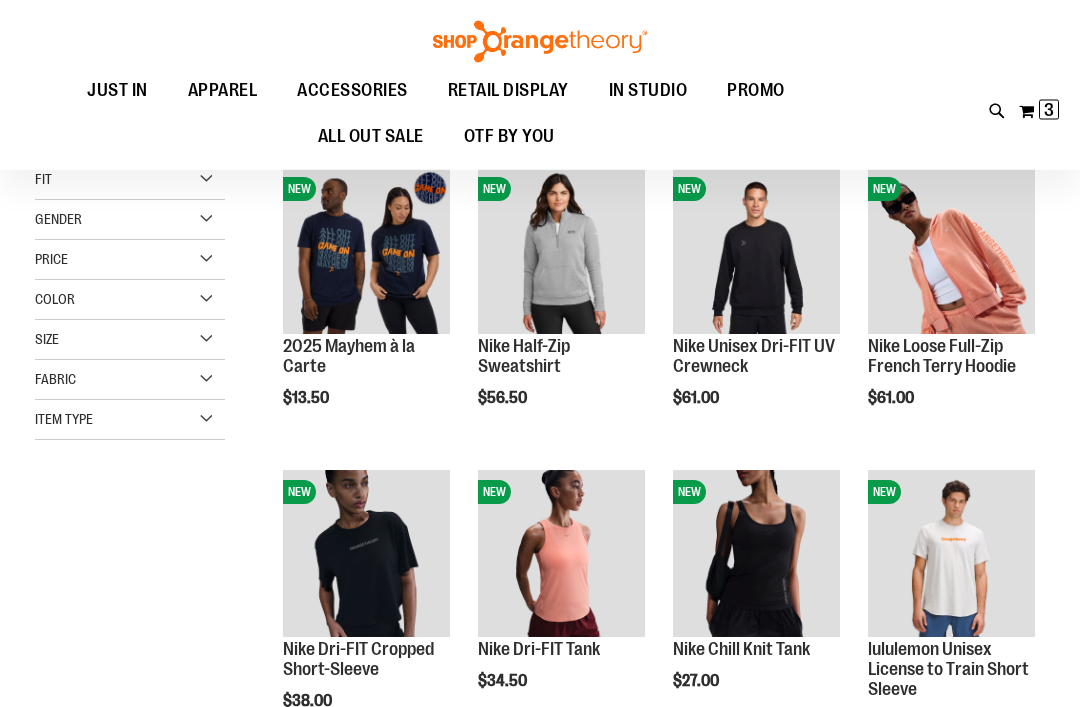 scroll, scrollTop: 229, scrollLeft: 0, axis: vertical 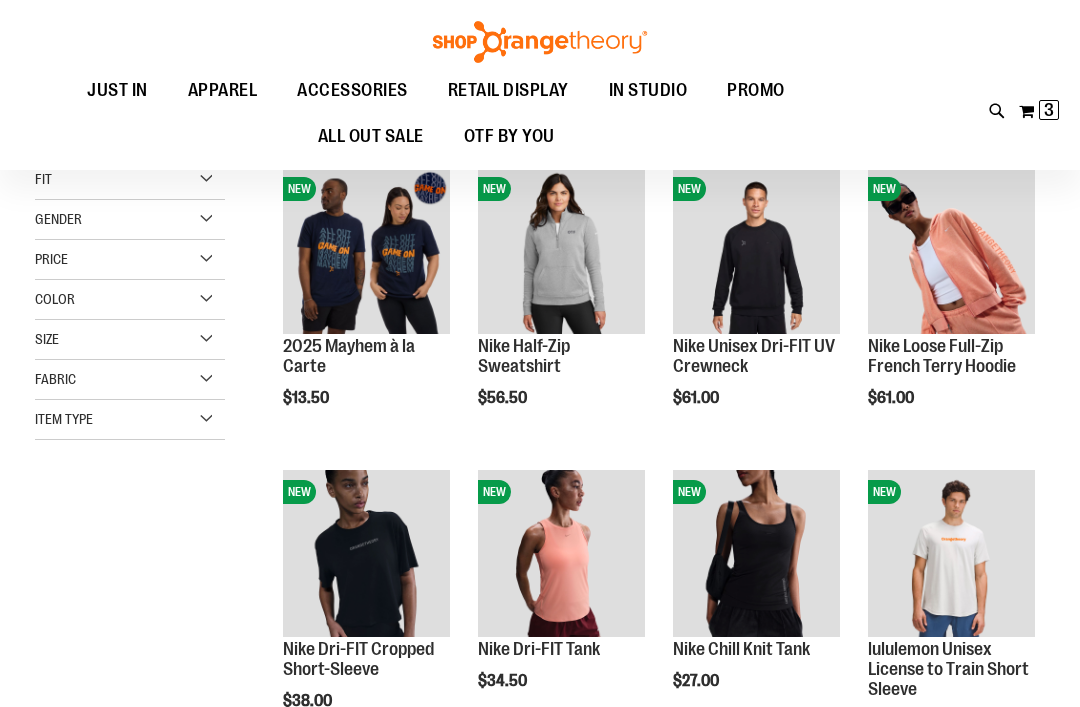 click on "Quickview" at bounding box center [915, 593] 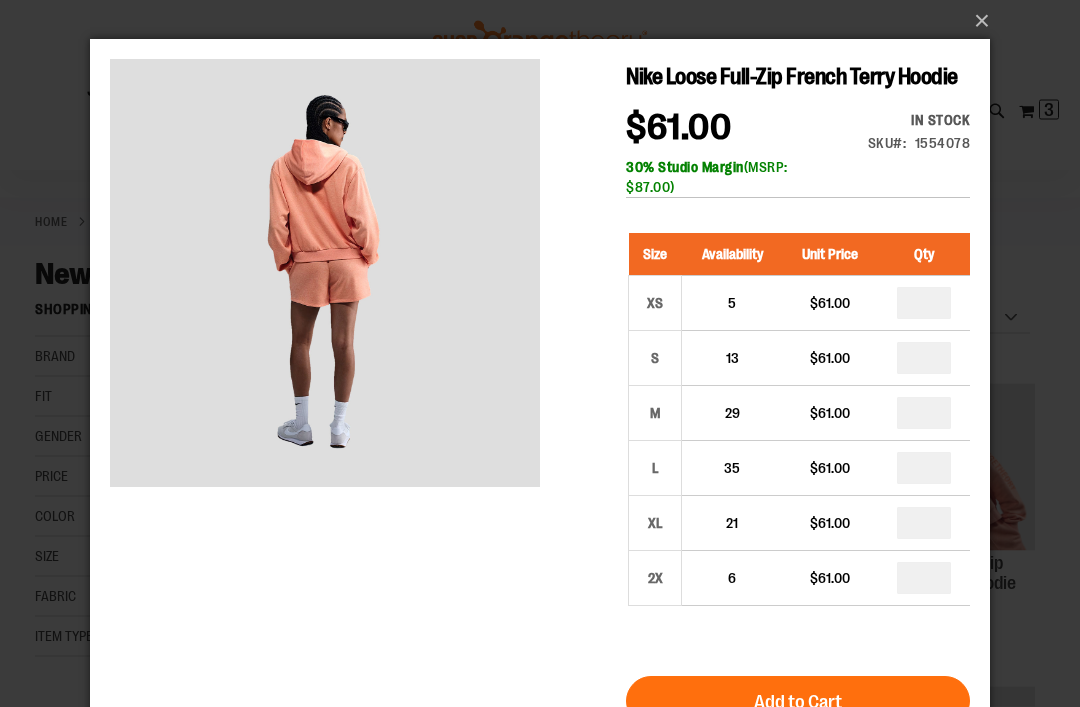 scroll, scrollTop: 0, scrollLeft: 0, axis: both 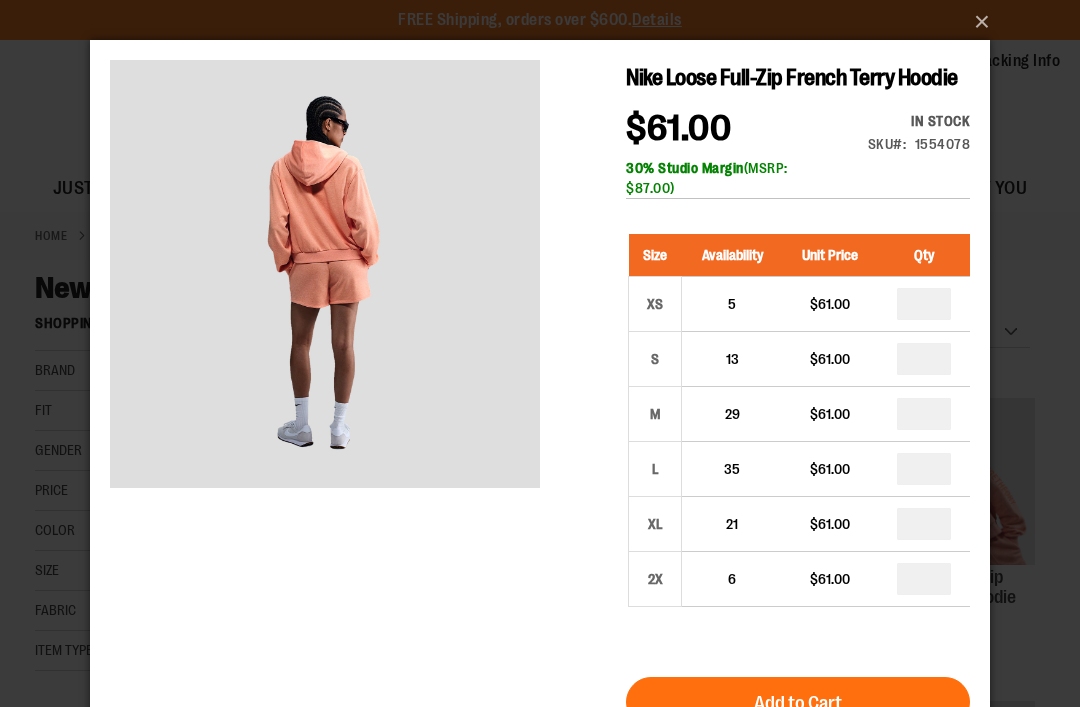 click on "×" at bounding box center [546, 22] 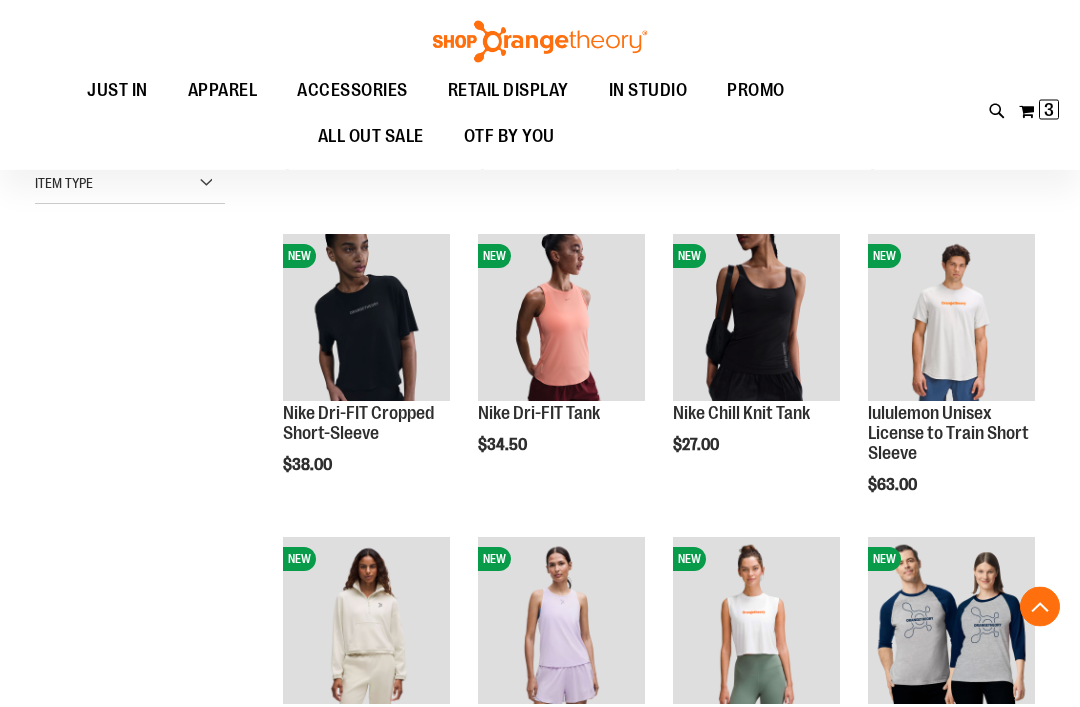 scroll, scrollTop: 465, scrollLeft: 0, axis: vertical 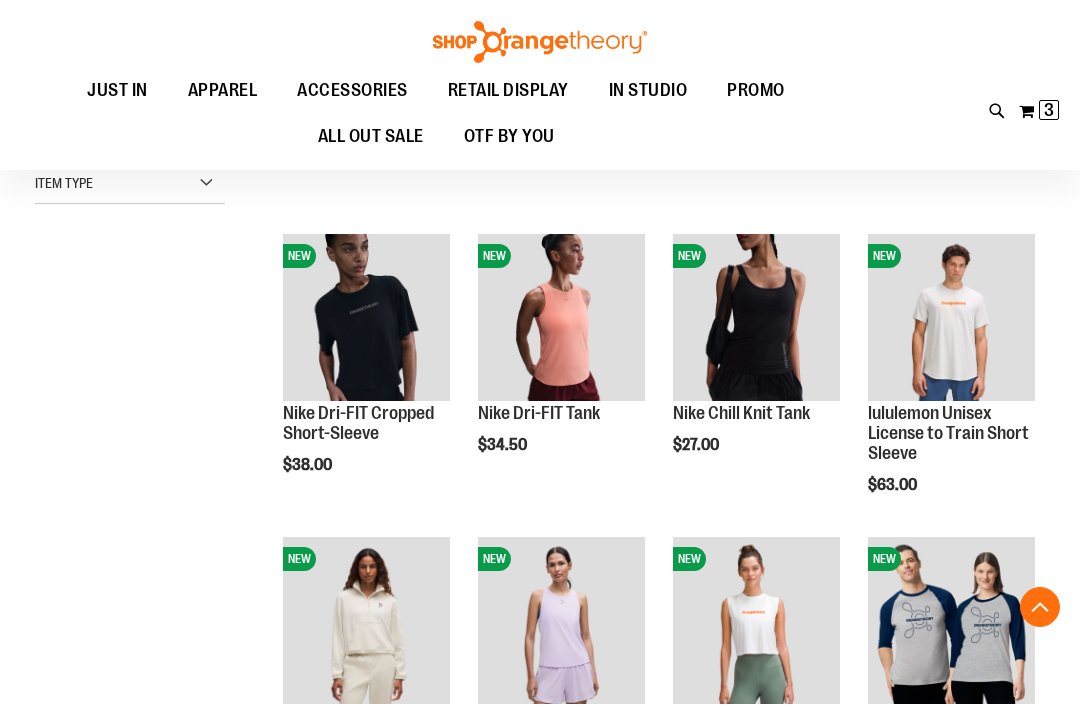 click on "Quickview" at bounding box center (525, 640) 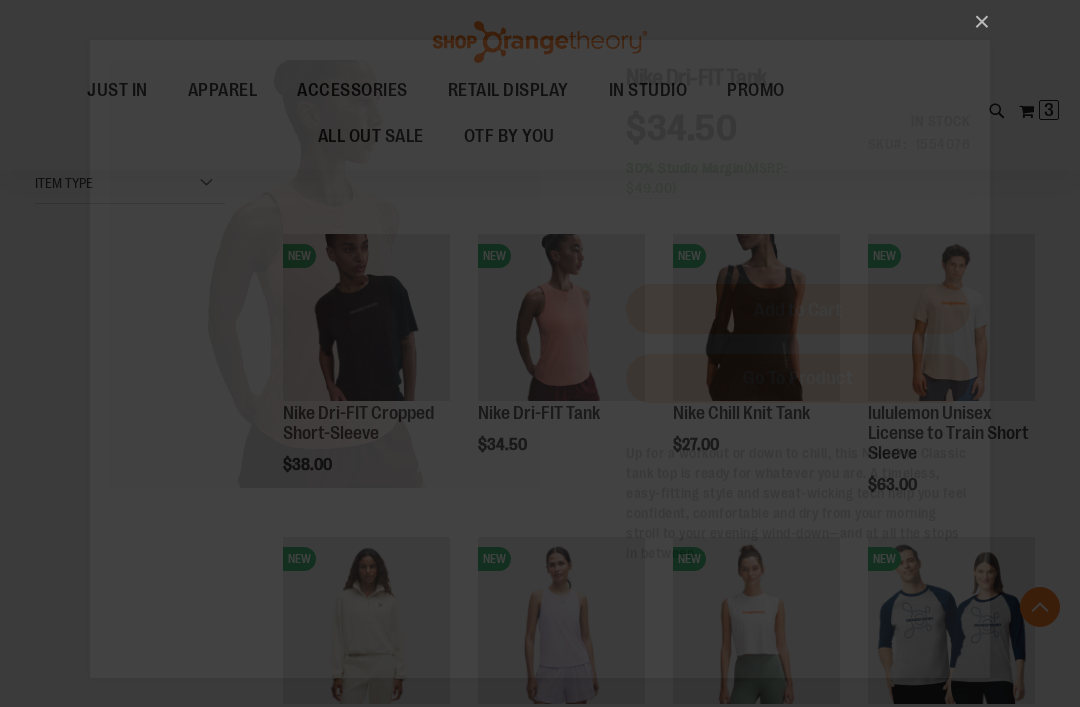 scroll, scrollTop: 0, scrollLeft: 0, axis: both 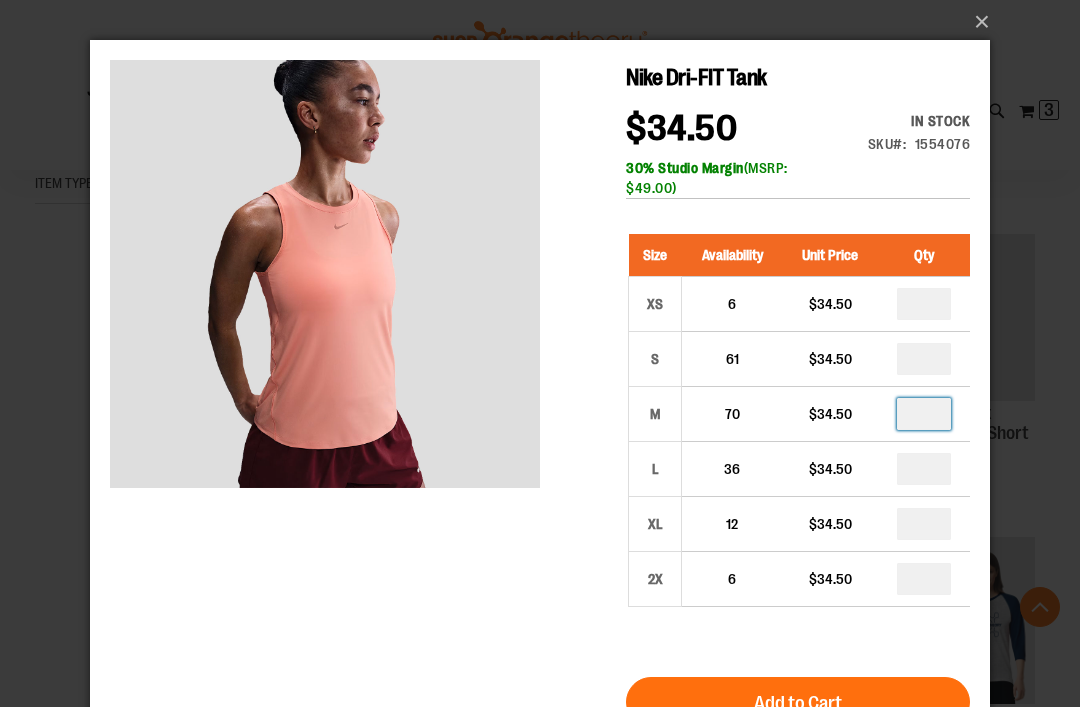click on "*" at bounding box center (924, 414) 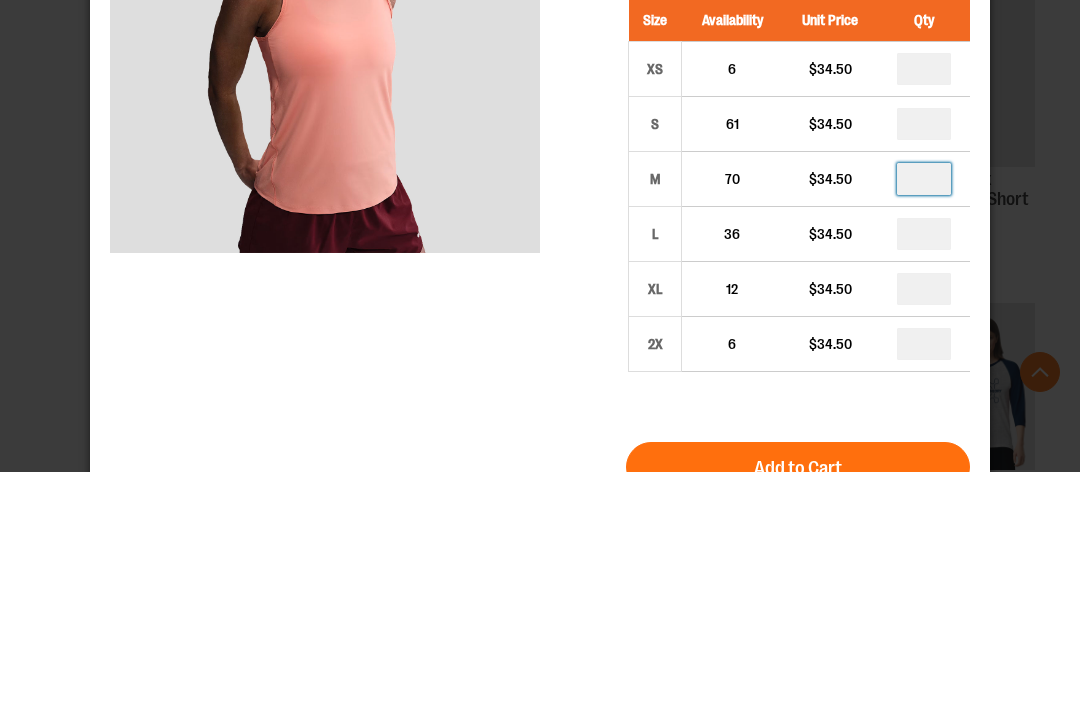 type on "*" 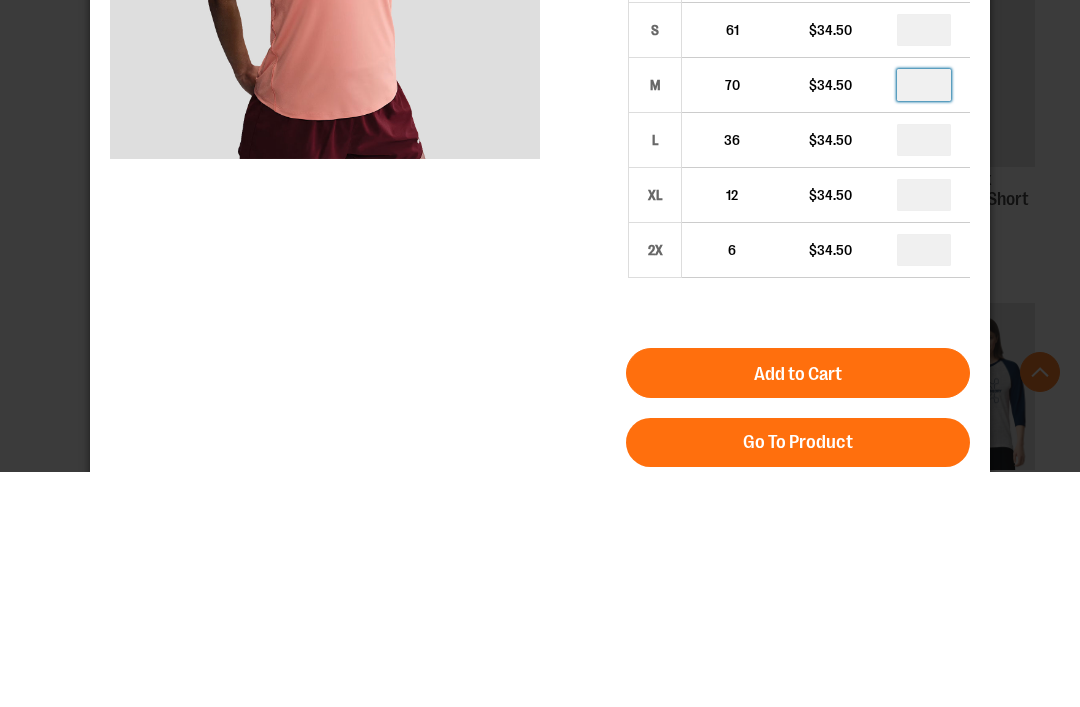 scroll, scrollTop: 123, scrollLeft: 0, axis: vertical 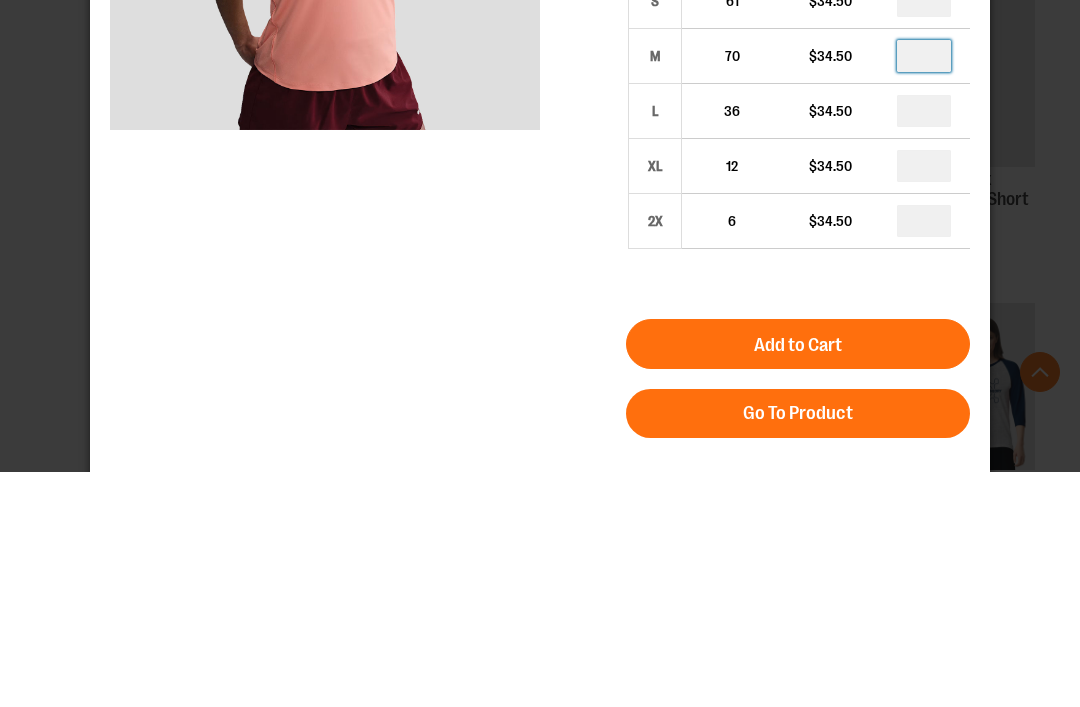 click on "Add to Cart" at bounding box center [798, 344] 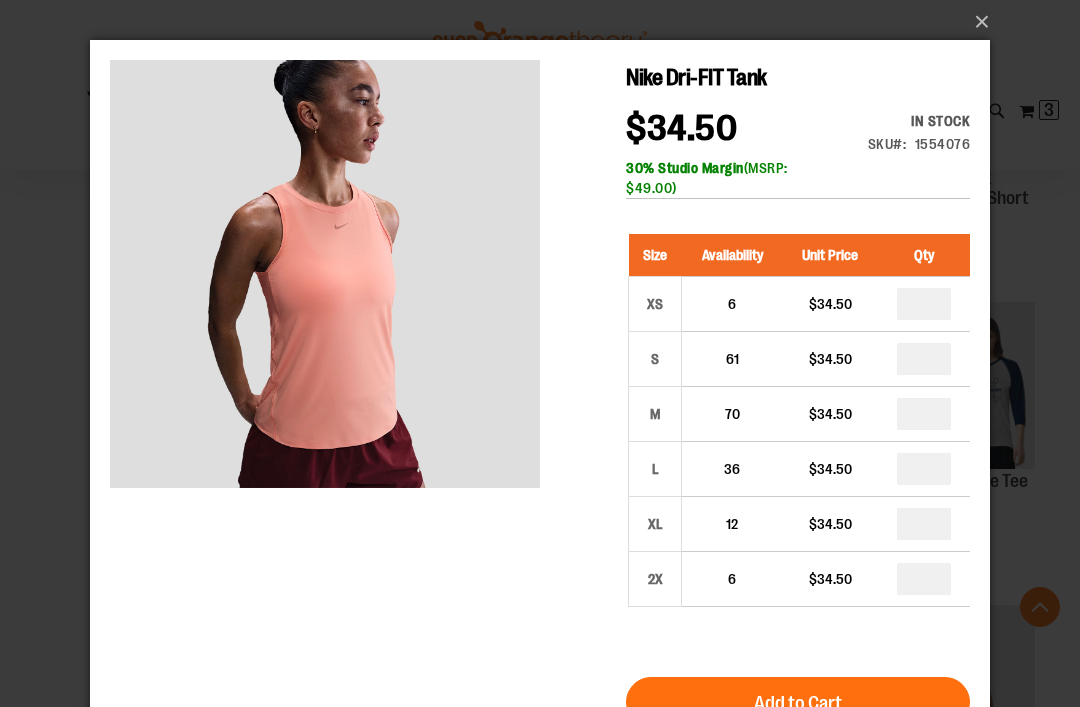 scroll, scrollTop: 0, scrollLeft: 0, axis: both 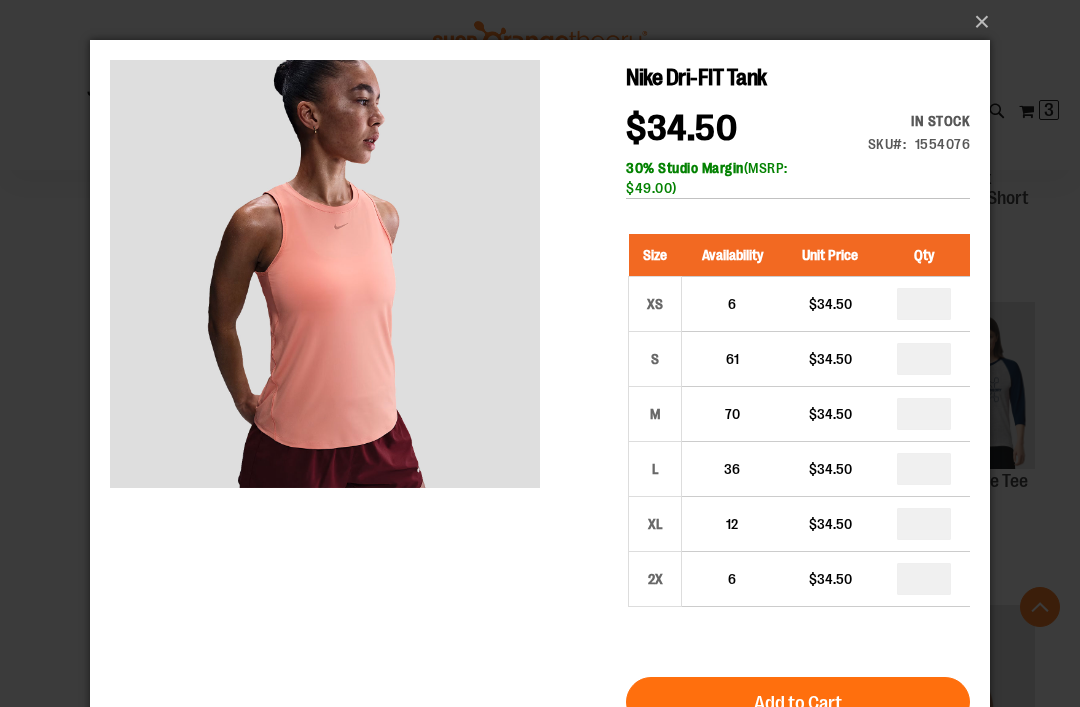 click on "×" at bounding box center [546, 22] 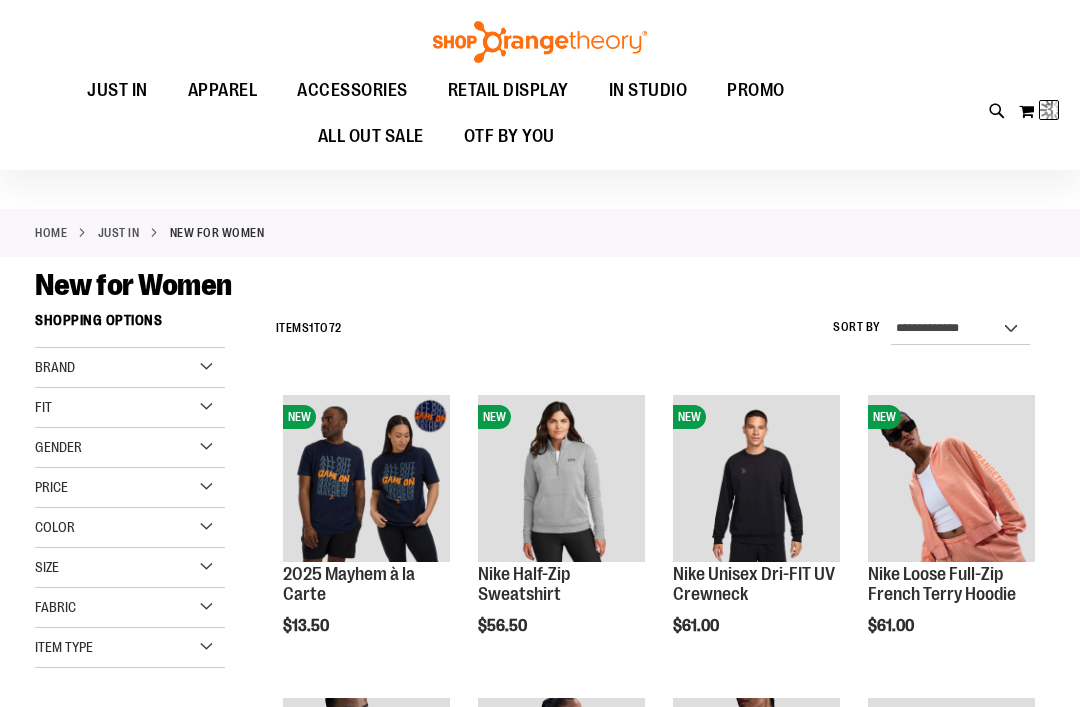 scroll, scrollTop: 0, scrollLeft: 0, axis: both 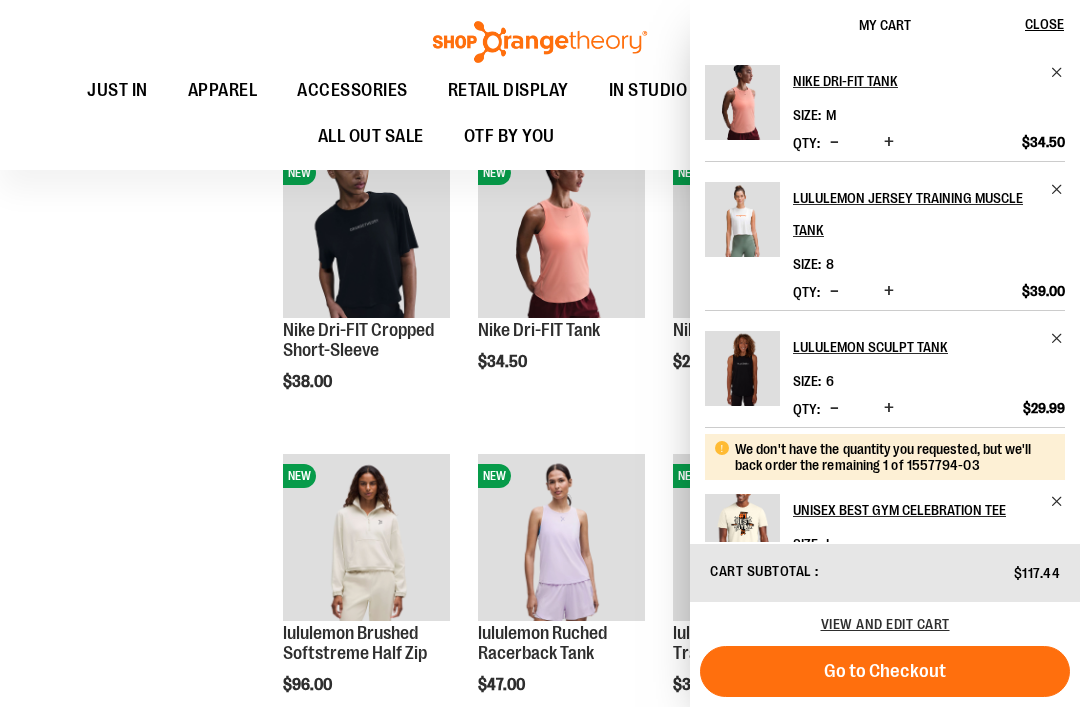 click at bounding box center (1057, 501) 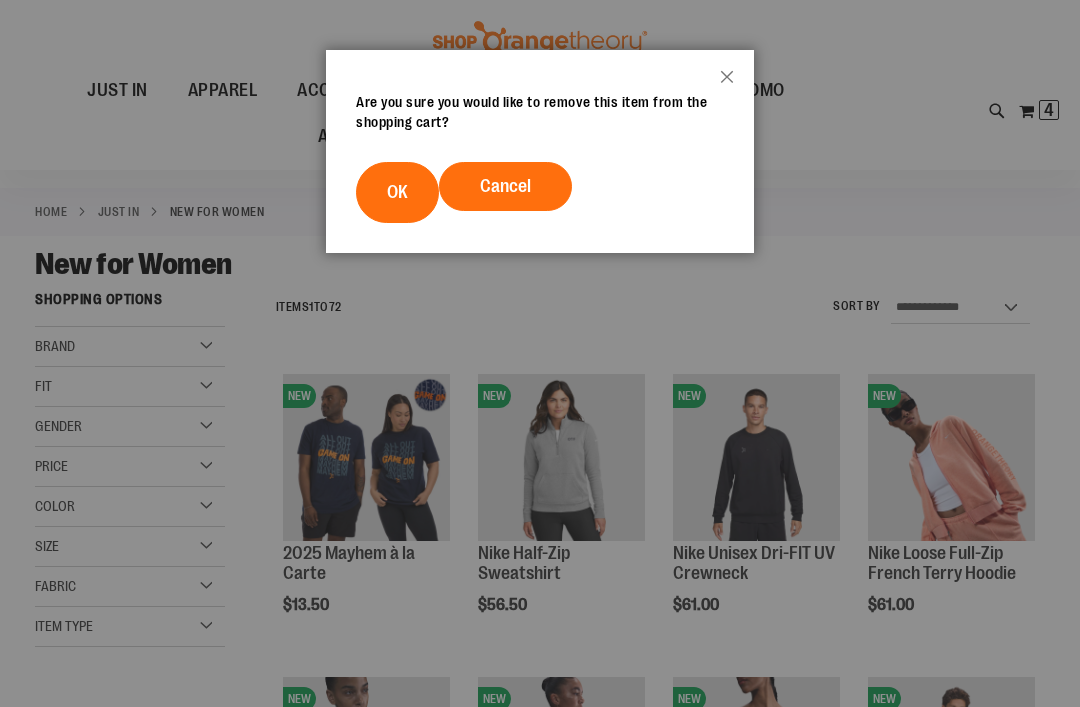 scroll, scrollTop: 23, scrollLeft: 0, axis: vertical 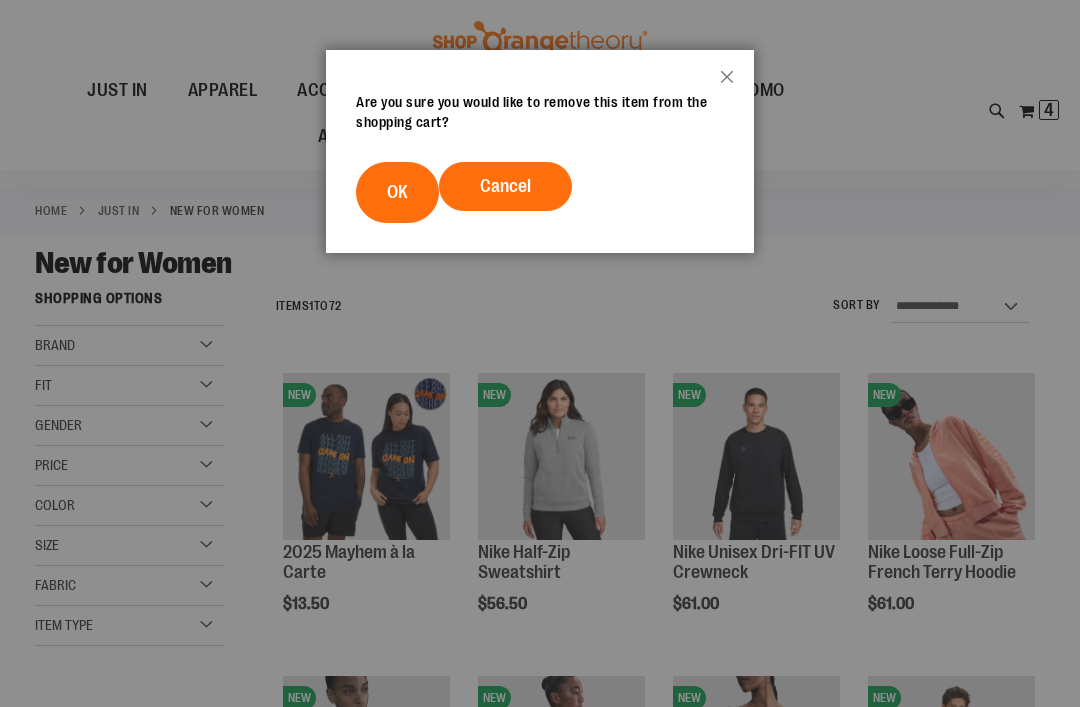 click on "OK" at bounding box center [397, 192] 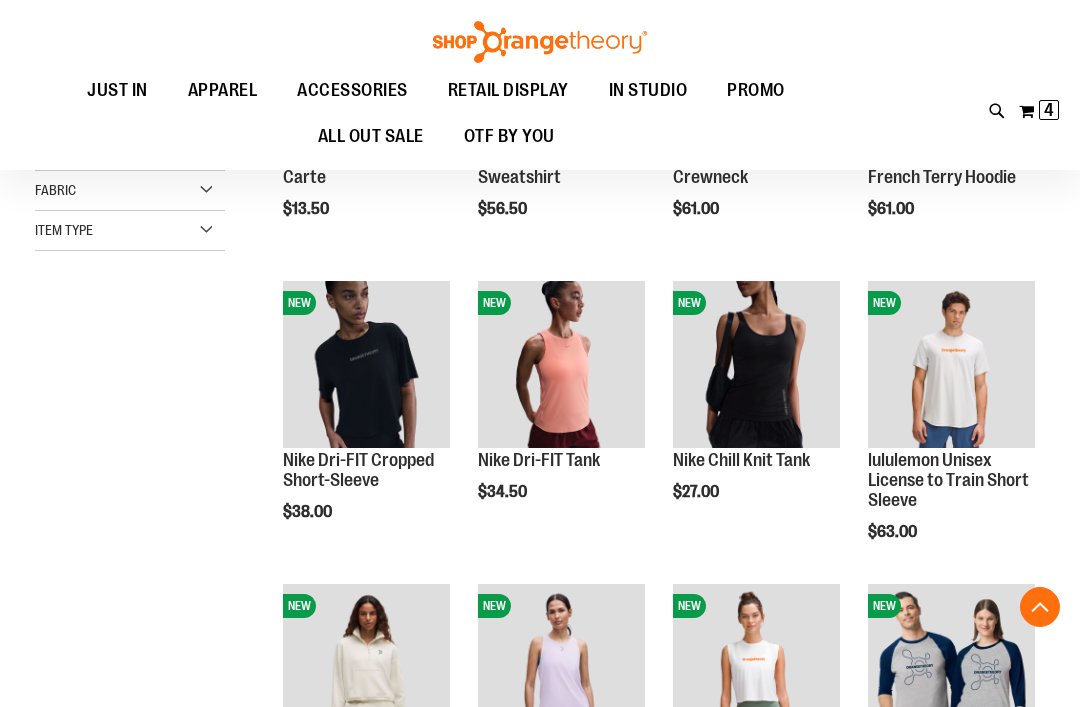 scroll, scrollTop: 450, scrollLeft: 0, axis: vertical 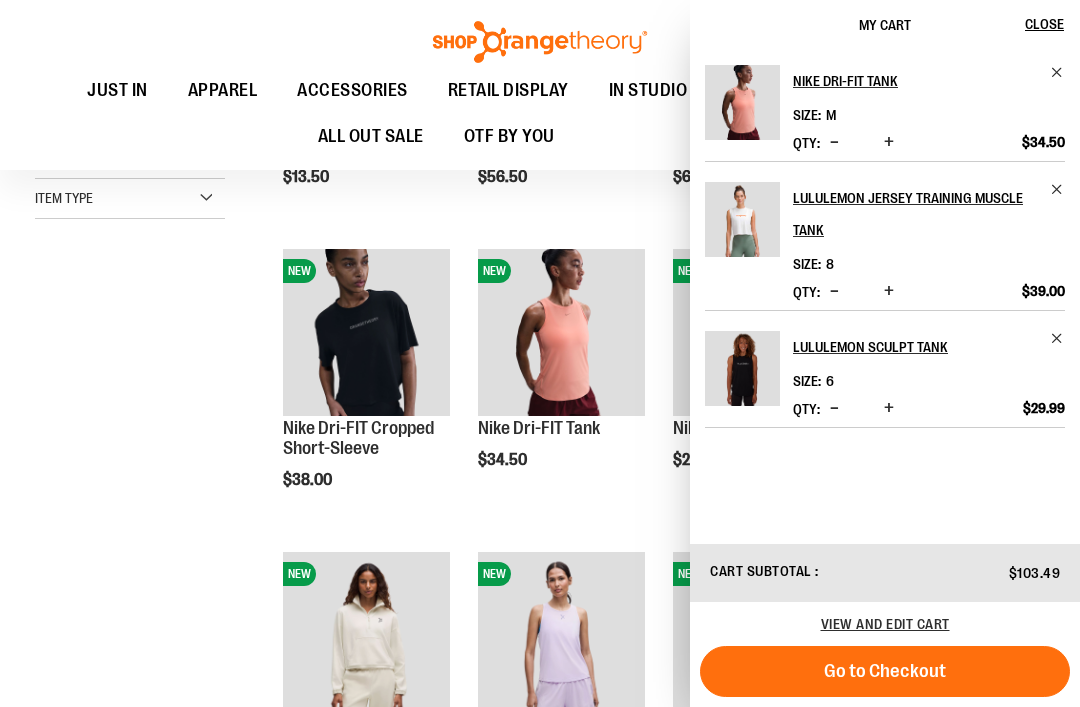 click on "Close" at bounding box center (1044, 24) 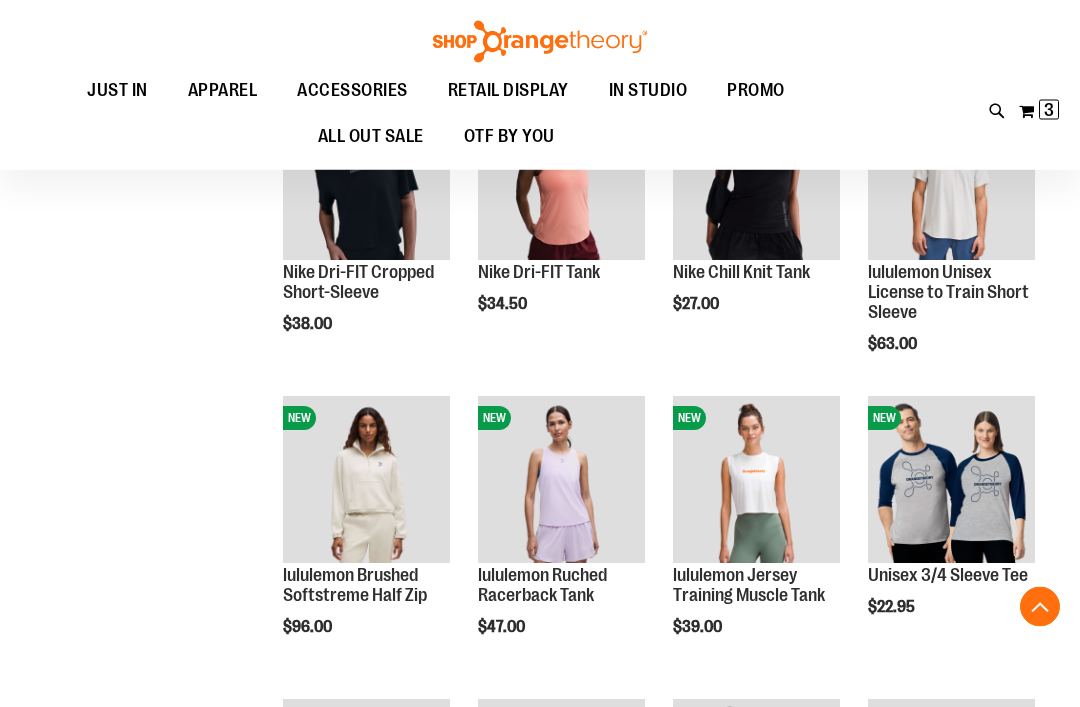 scroll, scrollTop: 634, scrollLeft: 0, axis: vertical 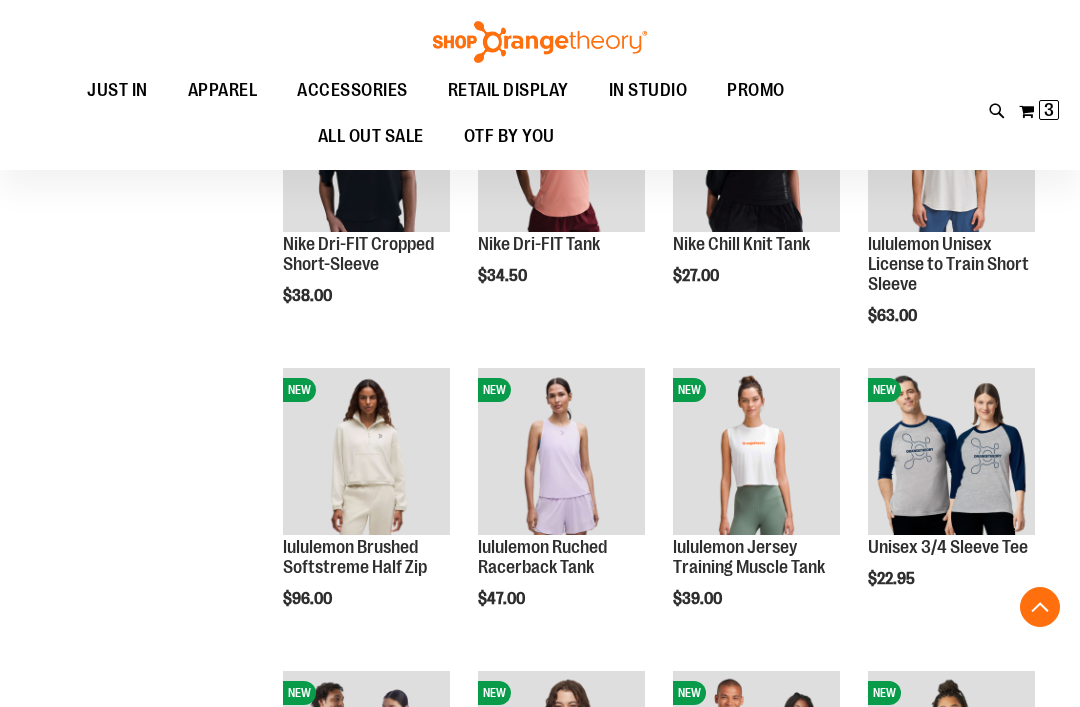 click on "Quickview" at bounding box center [330, 794] 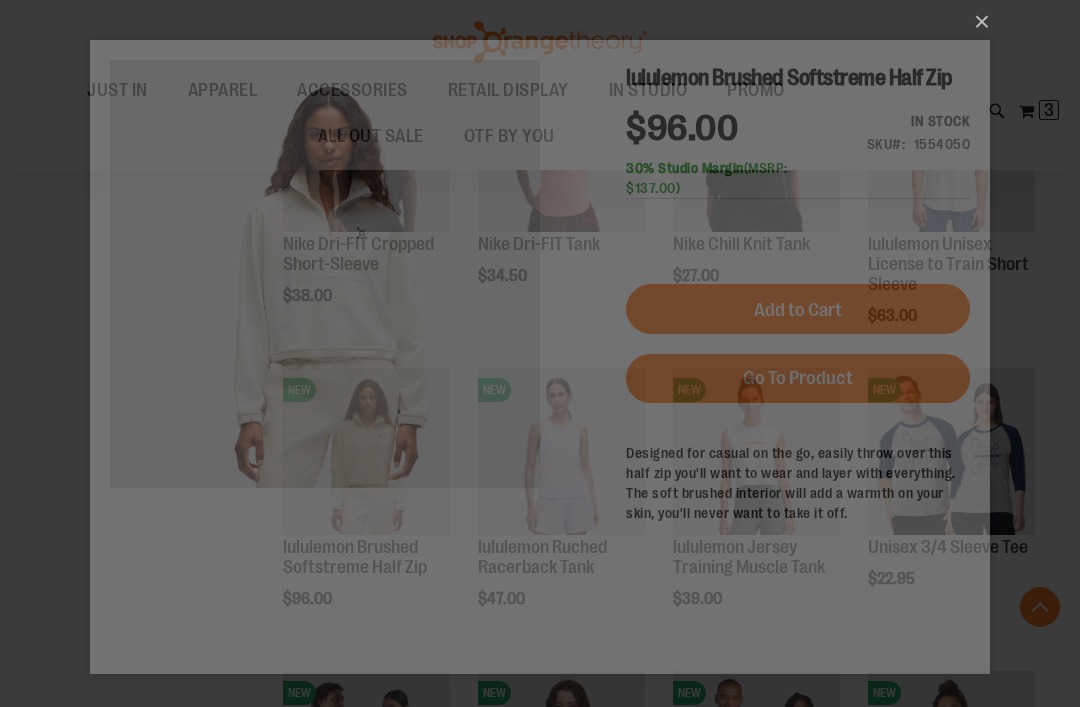 scroll, scrollTop: 0, scrollLeft: 0, axis: both 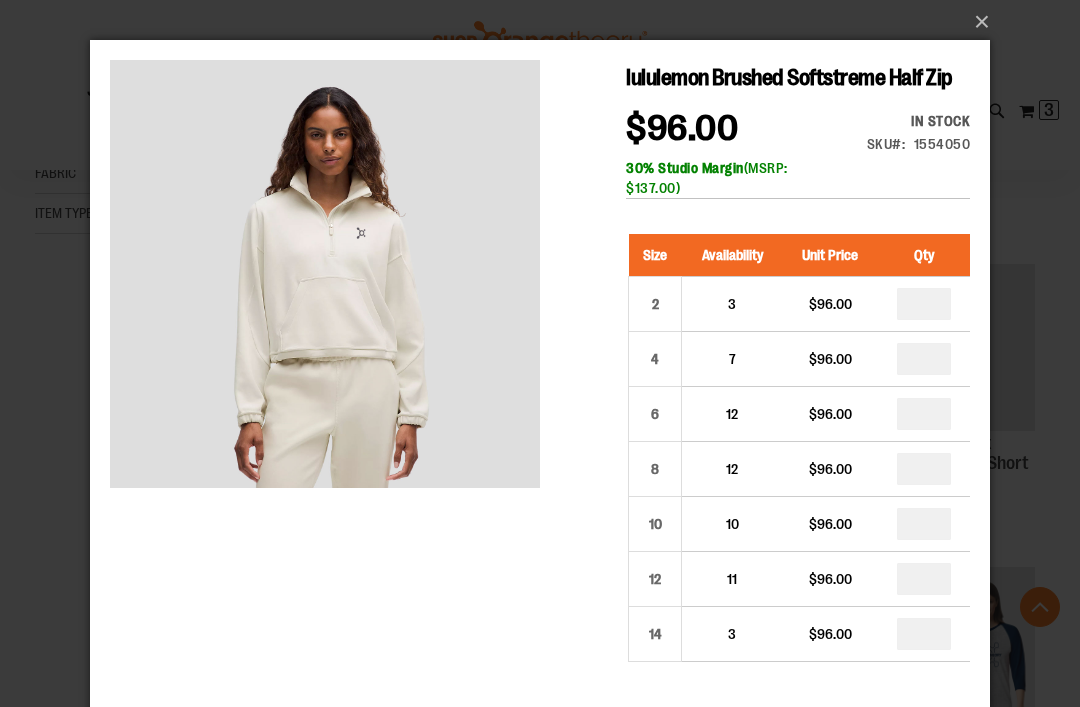 click on "×" at bounding box center [546, 22] 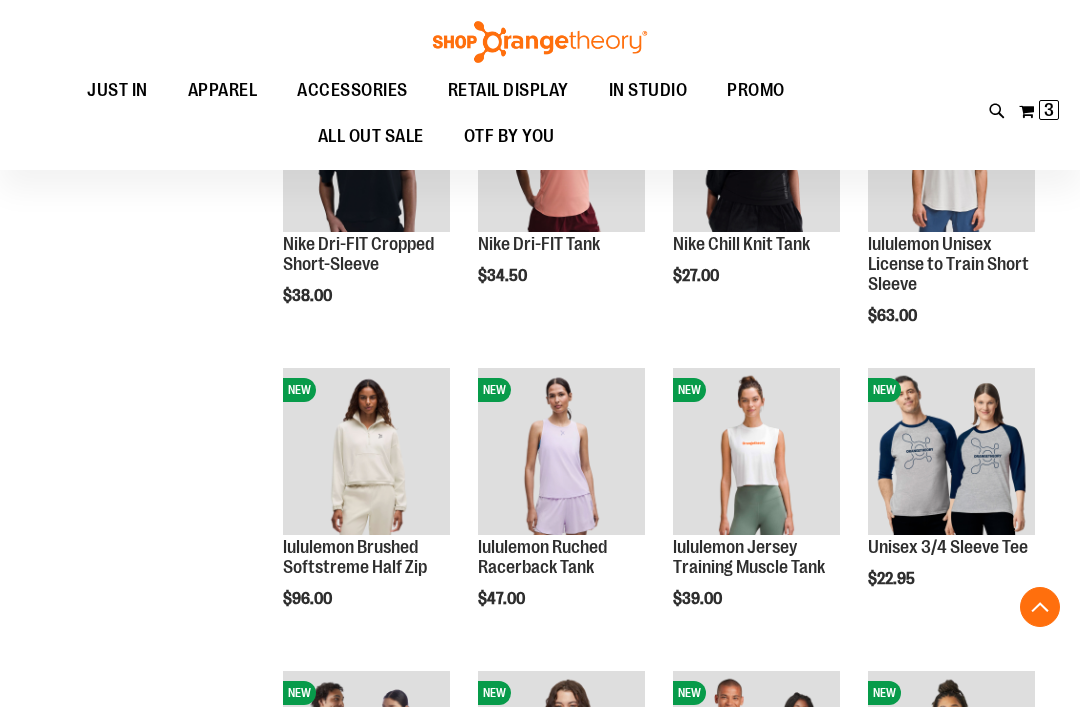 click on "Quickview" at bounding box center (525, 794) 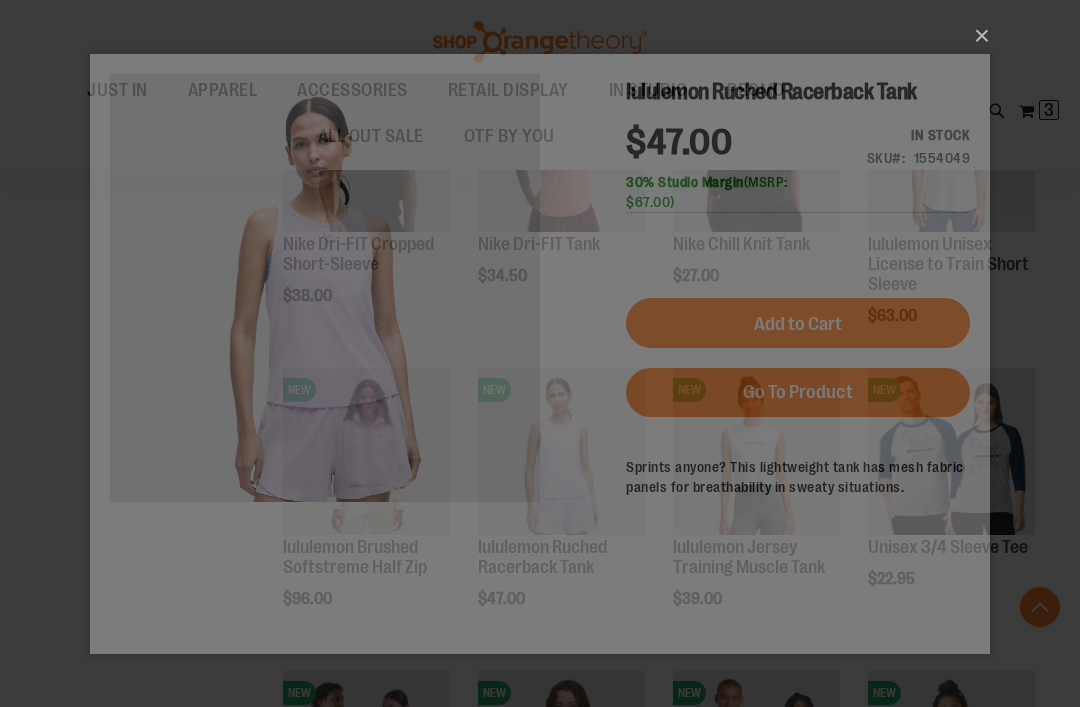 scroll, scrollTop: 0, scrollLeft: 0, axis: both 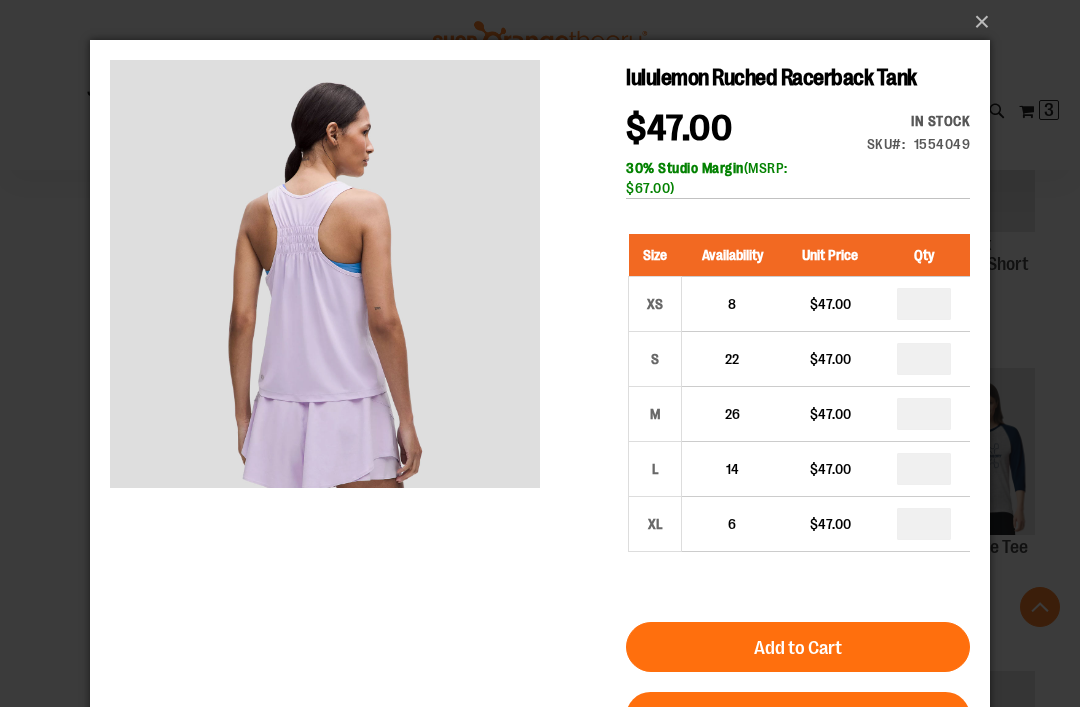 click on "×" at bounding box center [546, 22] 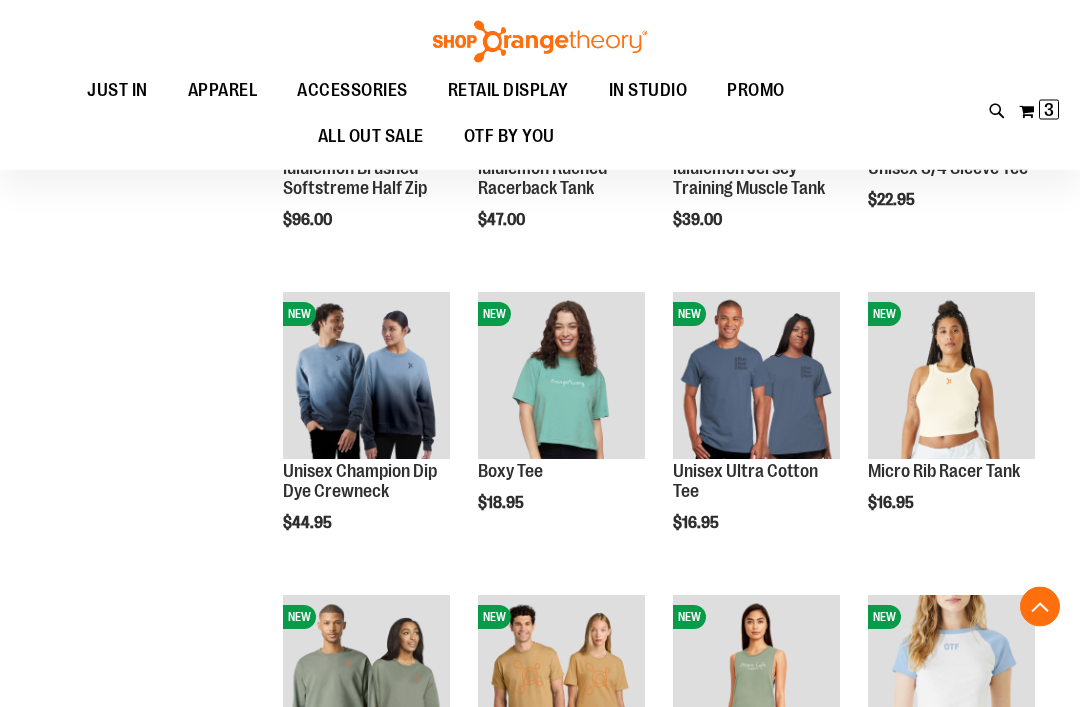 scroll, scrollTop: 1013, scrollLeft: 0, axis: vertical 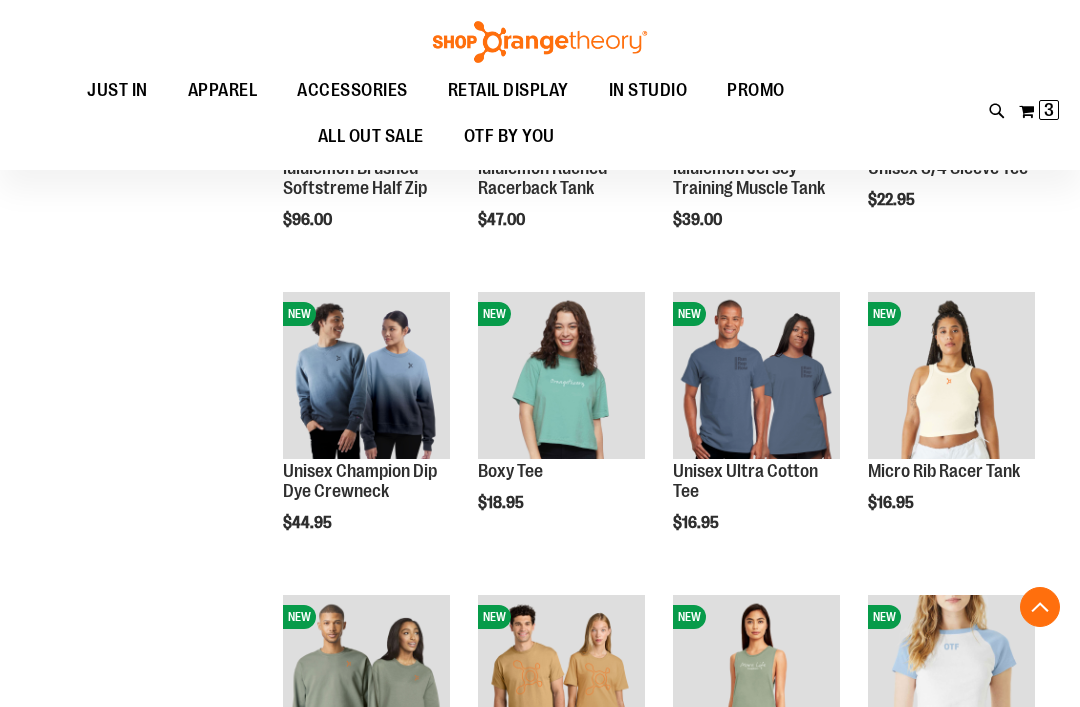 click on "Quickview" at bounding box center (720, 718) 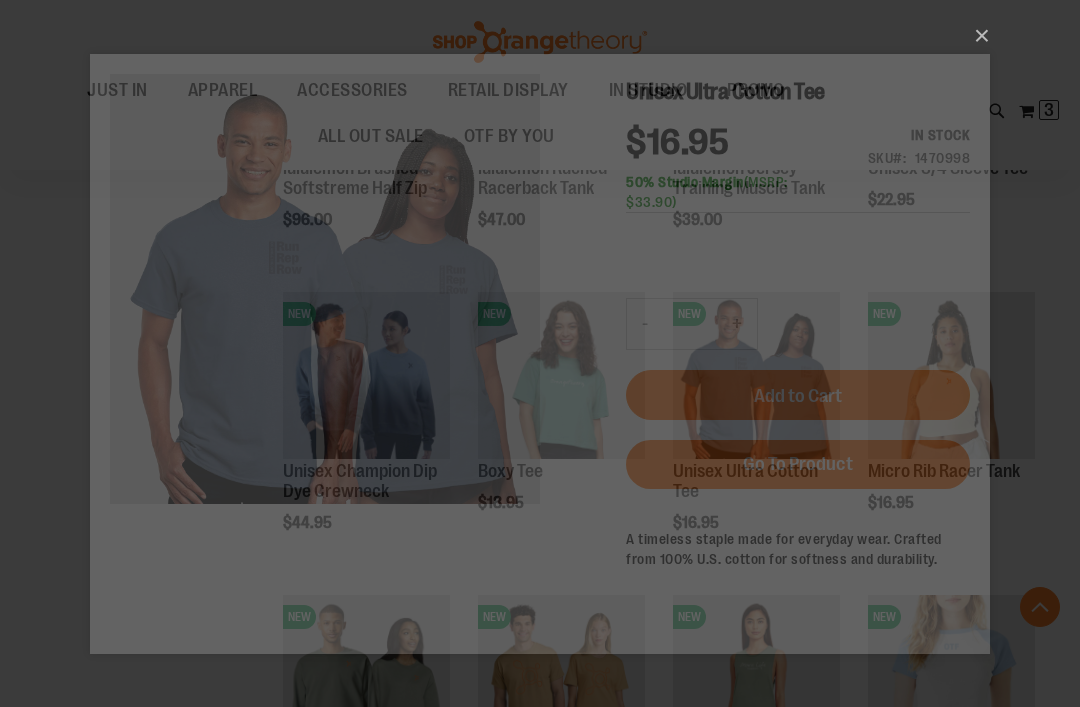 scroll, scrollTop: 0, scrollLeft: 0, axis: both 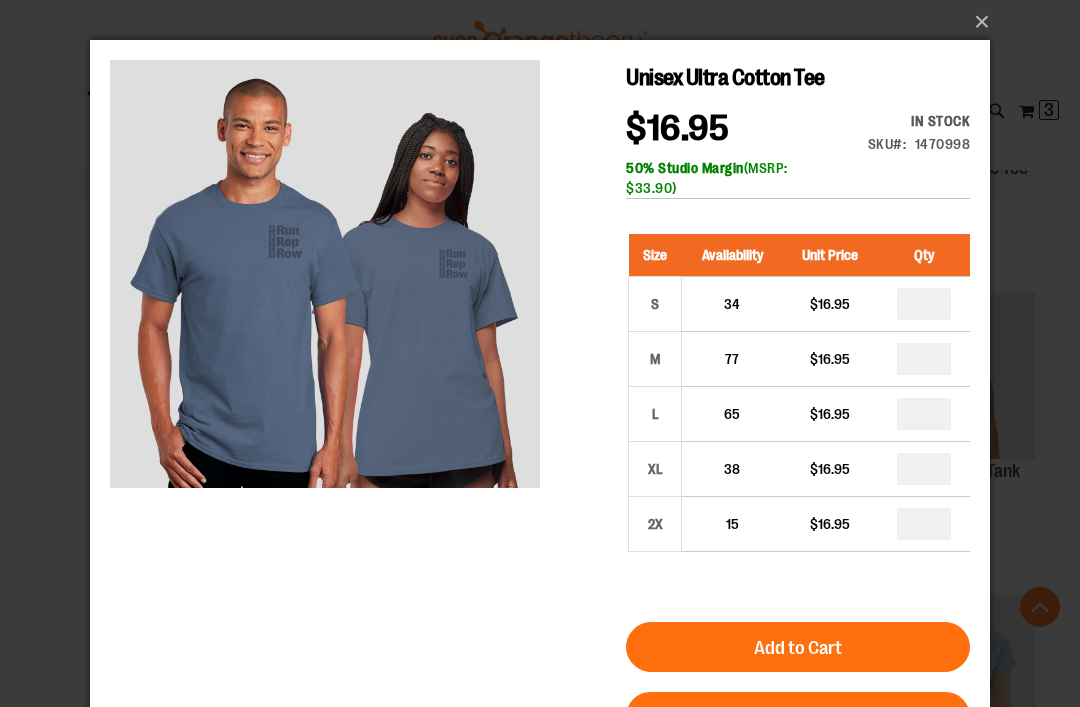 click on "×" at bounding box center (546, 22) 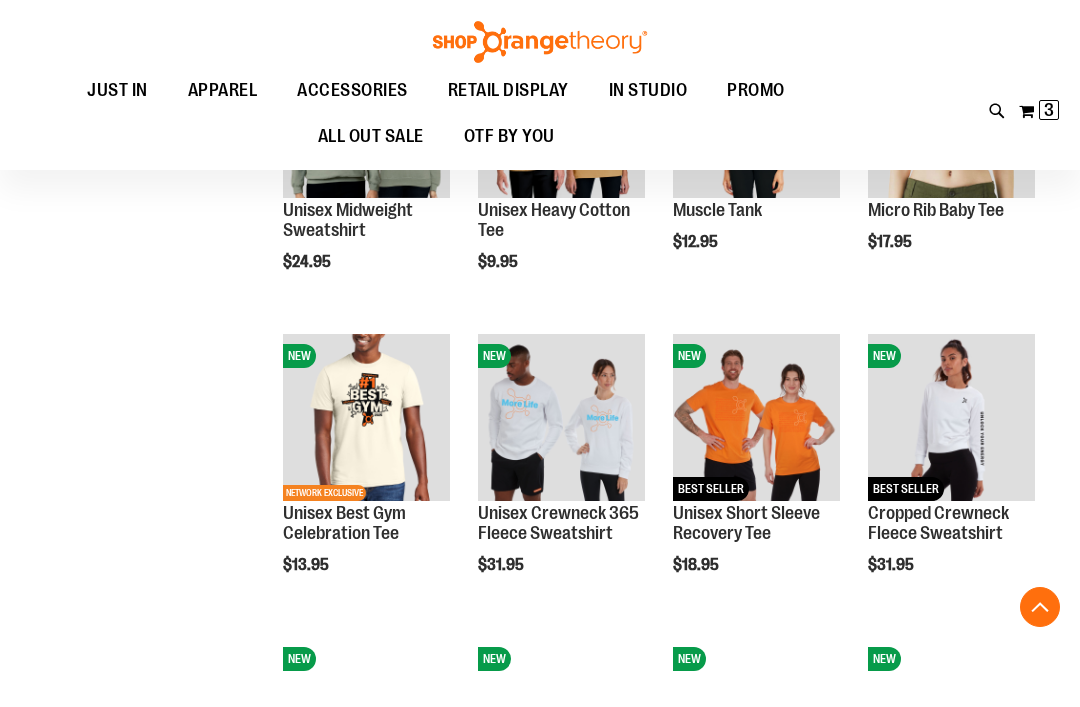 scroll, scrollTop: 1577, scrollLeft: 0, axis: vertical 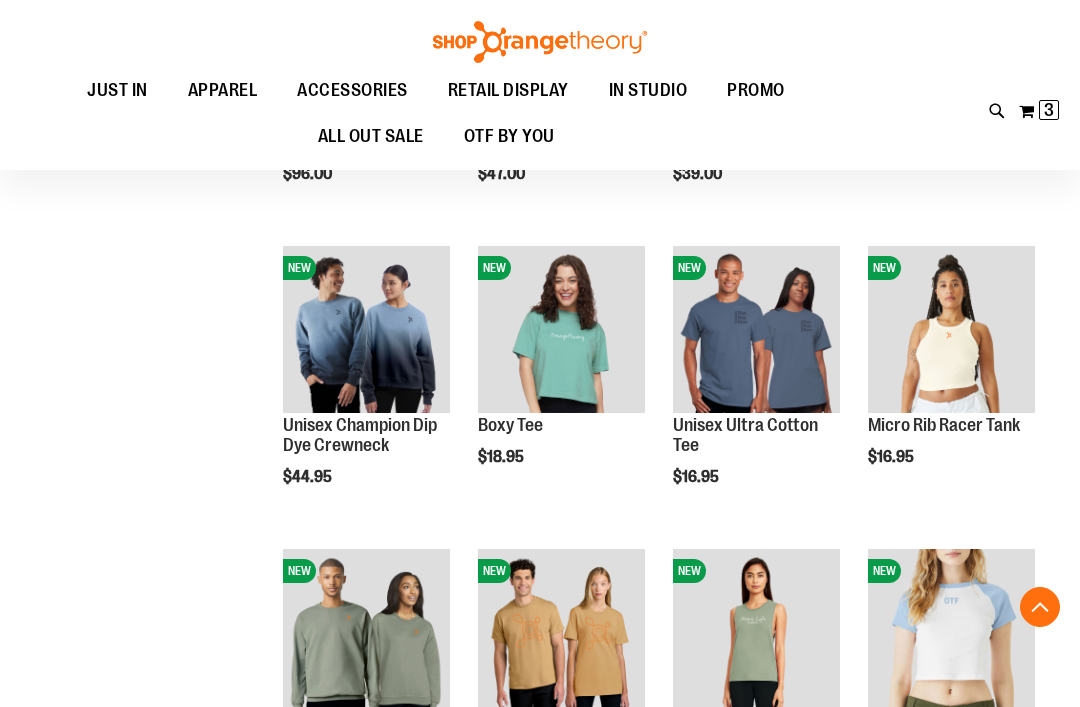 click on "Quickview" at bounding box center [330, 672] 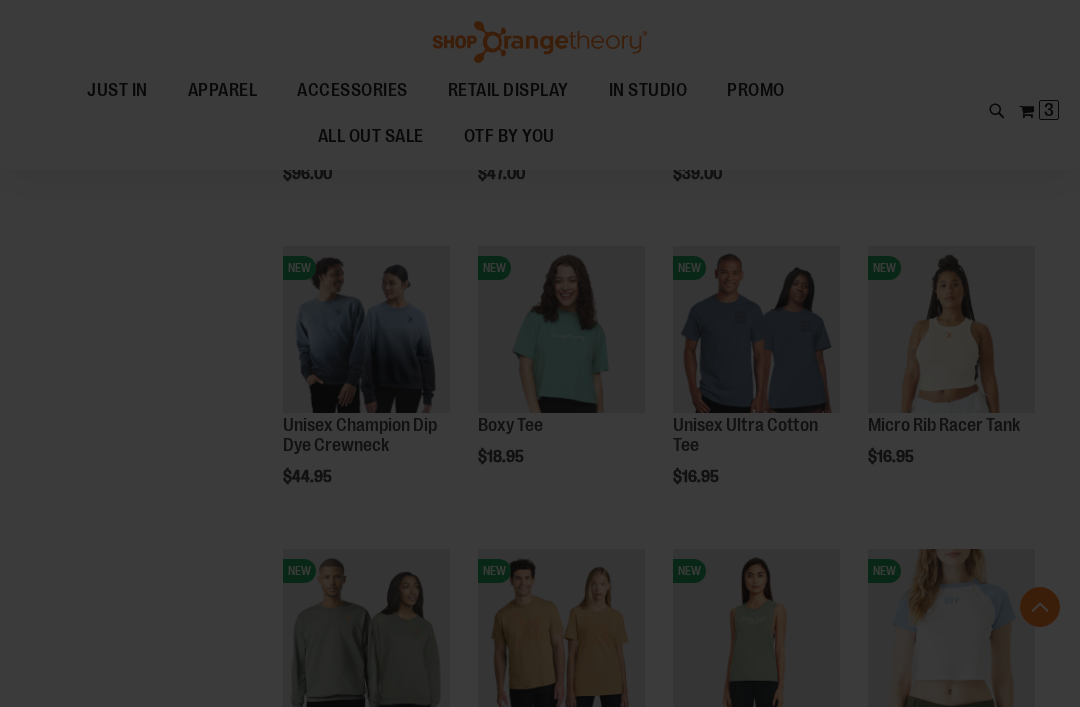scroll, scrollTop: 0, scrollLeft: 0, axis: both 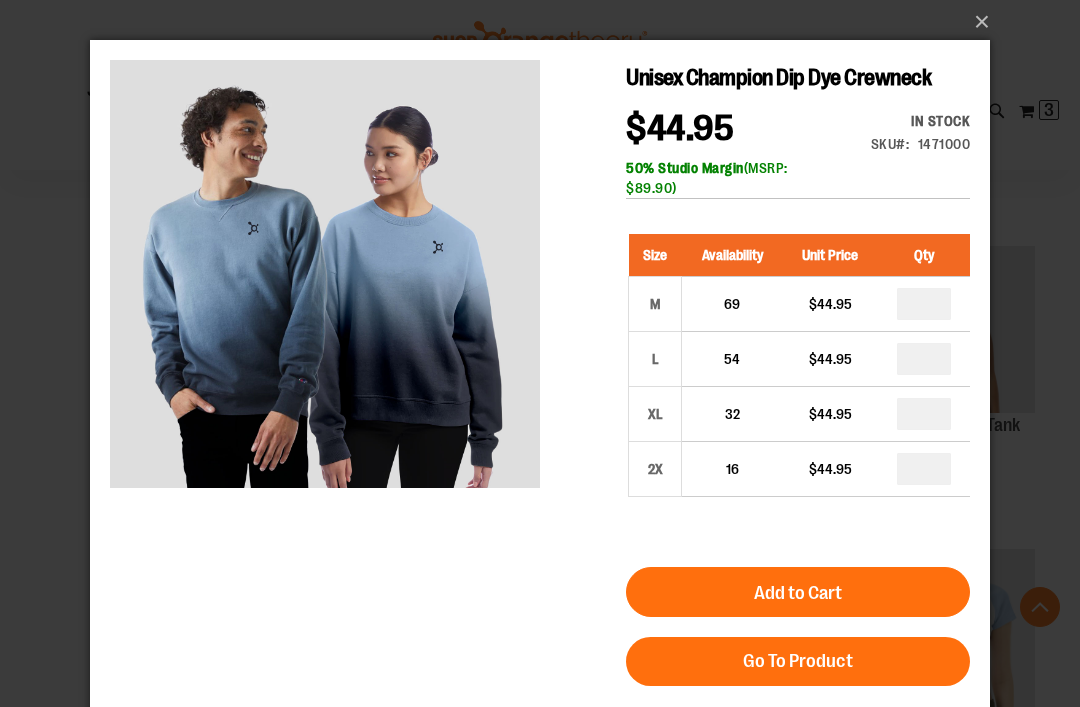 click on "×" at bounding box center [546, 22] 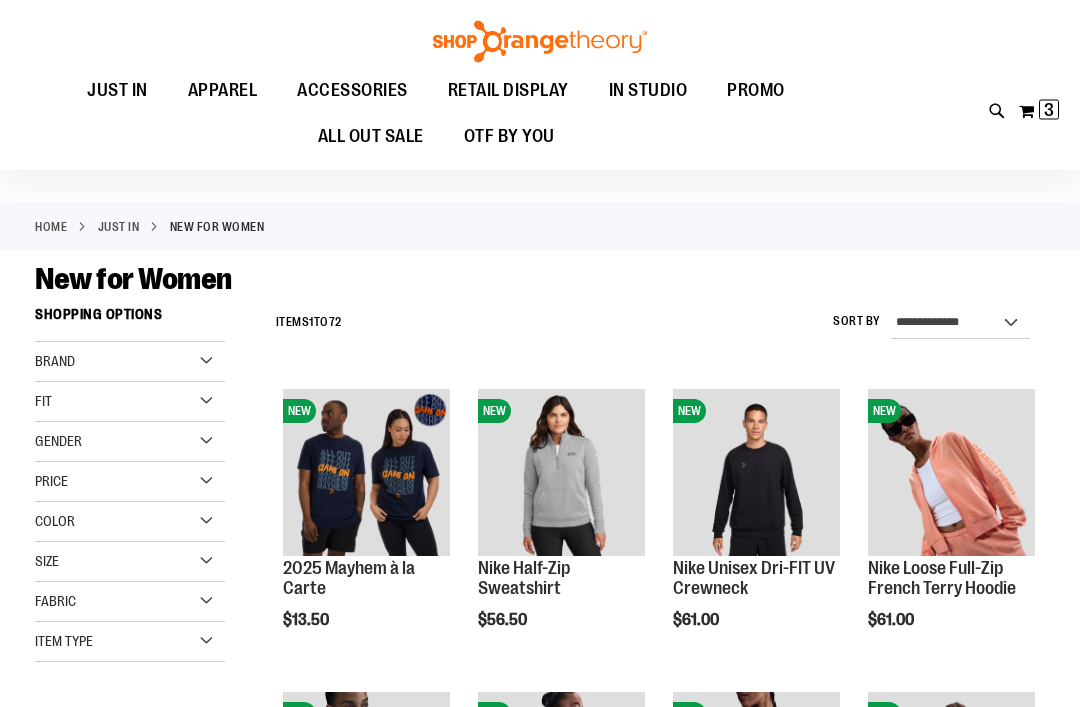 scroll, scrollTop: 0, scrollLeft: 0, axis: both 